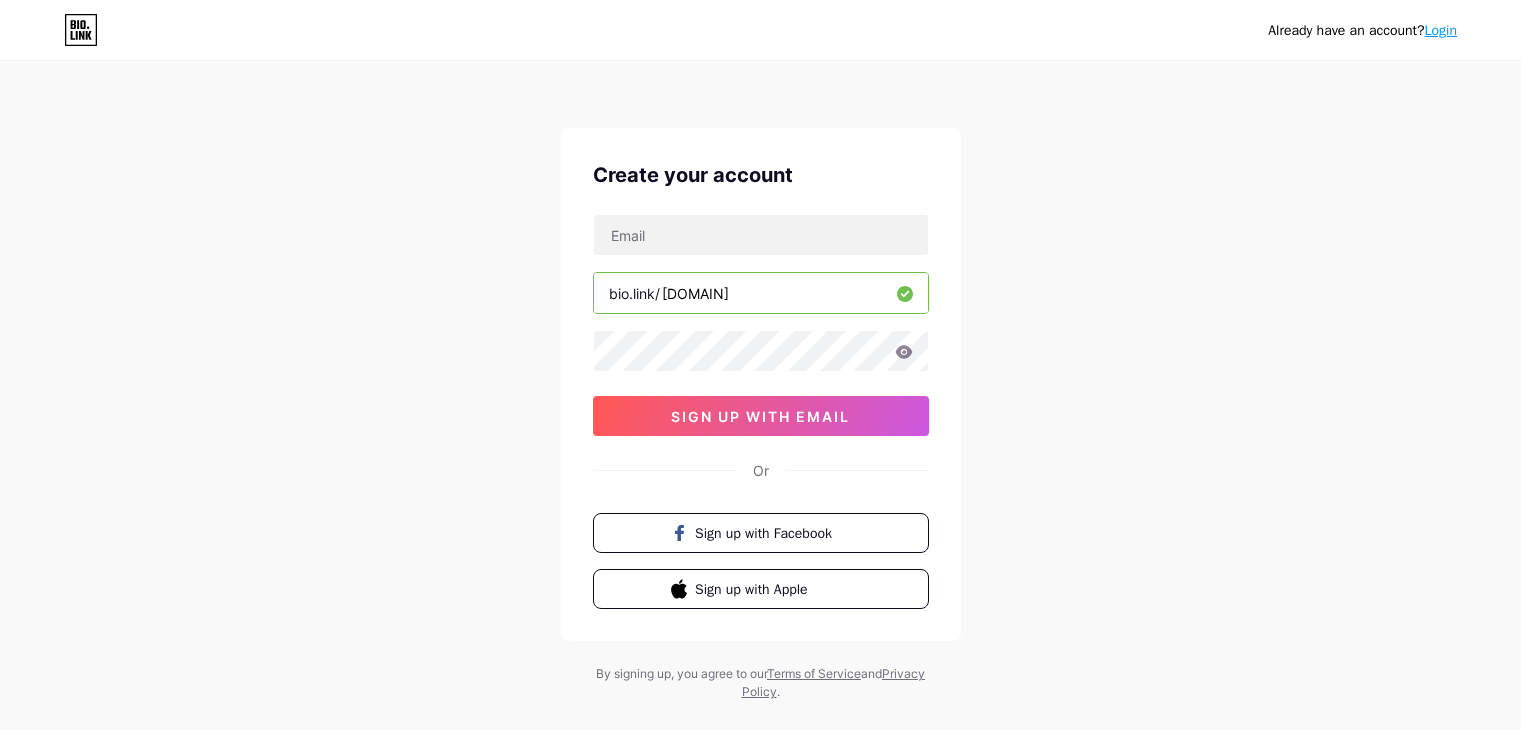 scroll, scrollTop: 0, scrollLeft: 0, axis: both 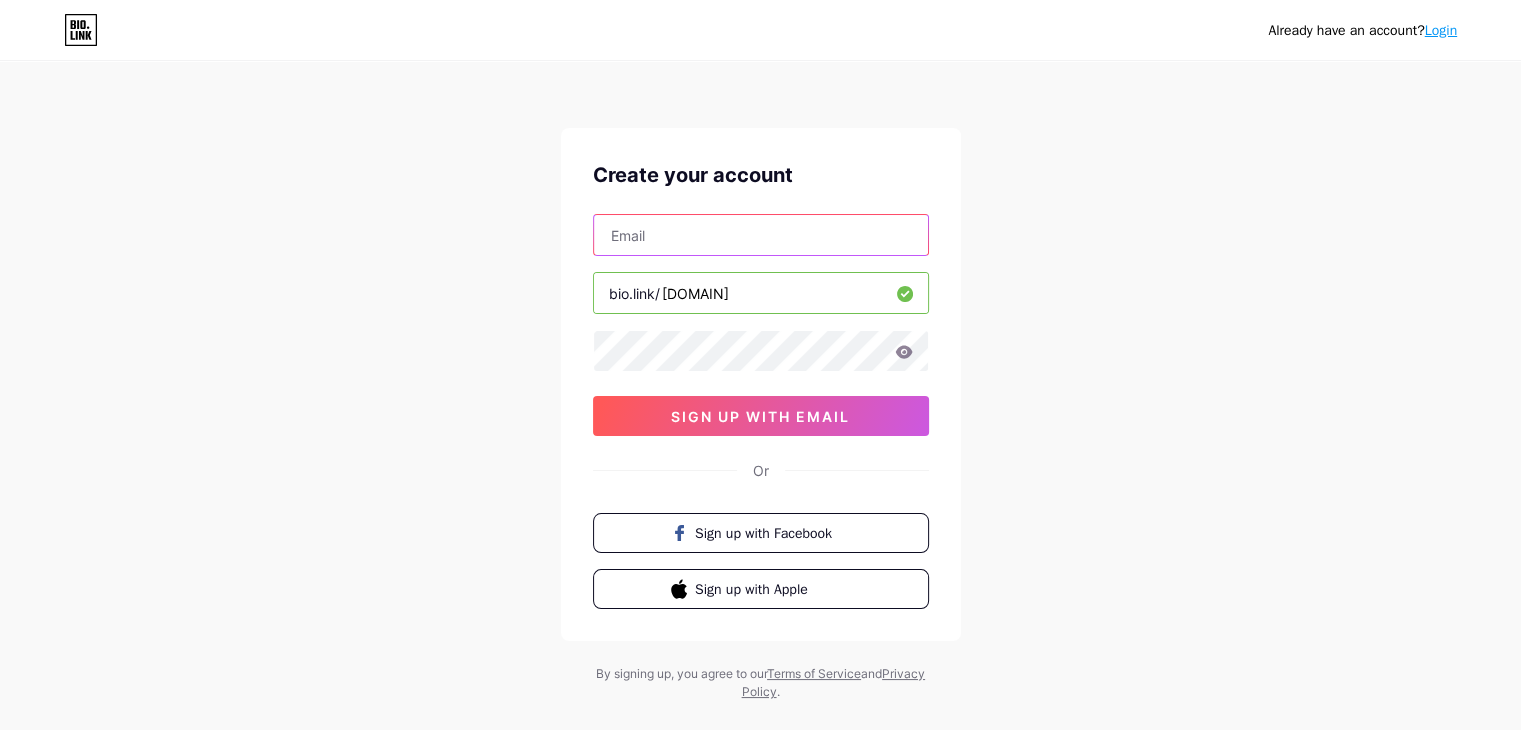 click at bounding box center [761, 235] 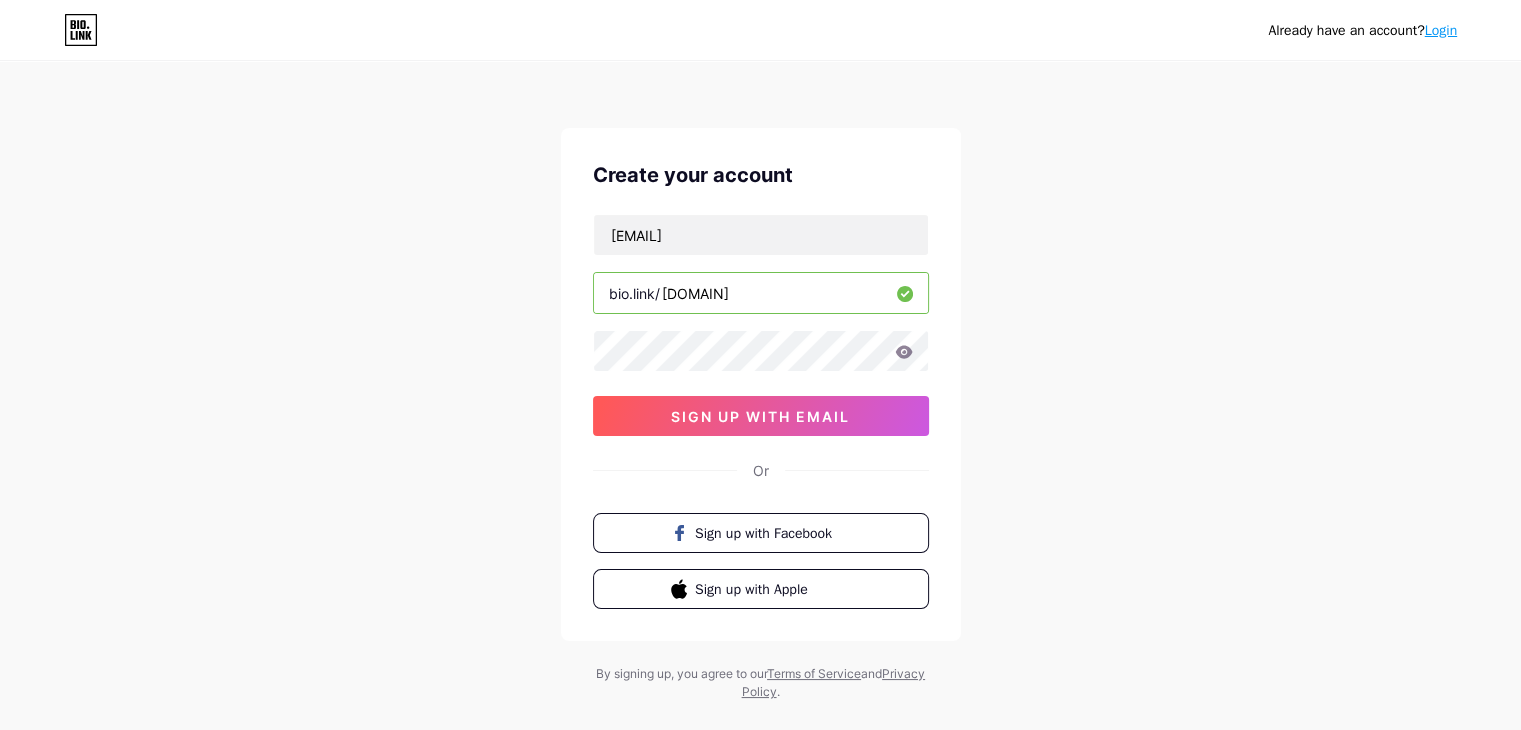 click on "[EMAIL]     bio.link/   [DOMAIN]                     sign up with email" at bounding box center (761, 325) 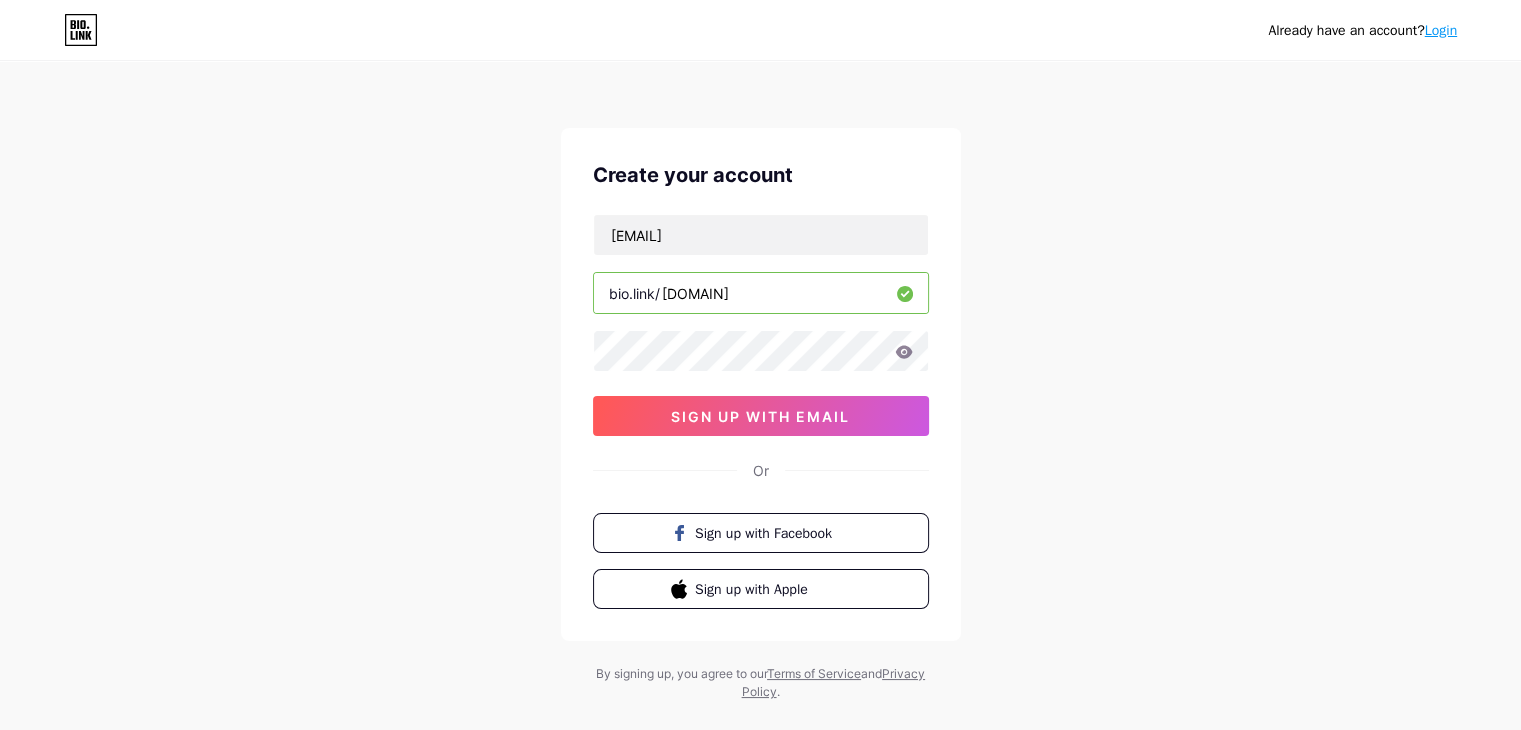 click on "Already have an account?  Login   Create your account     [EMAIL]     bio.link/   [DOMAIN]                     sign up with email         Or       Sign up with Facebook
Sign up with Apple
By signing up, you agree to our  Terms of Service  and  Privacy Policy ." at bounding box center (760, 382) 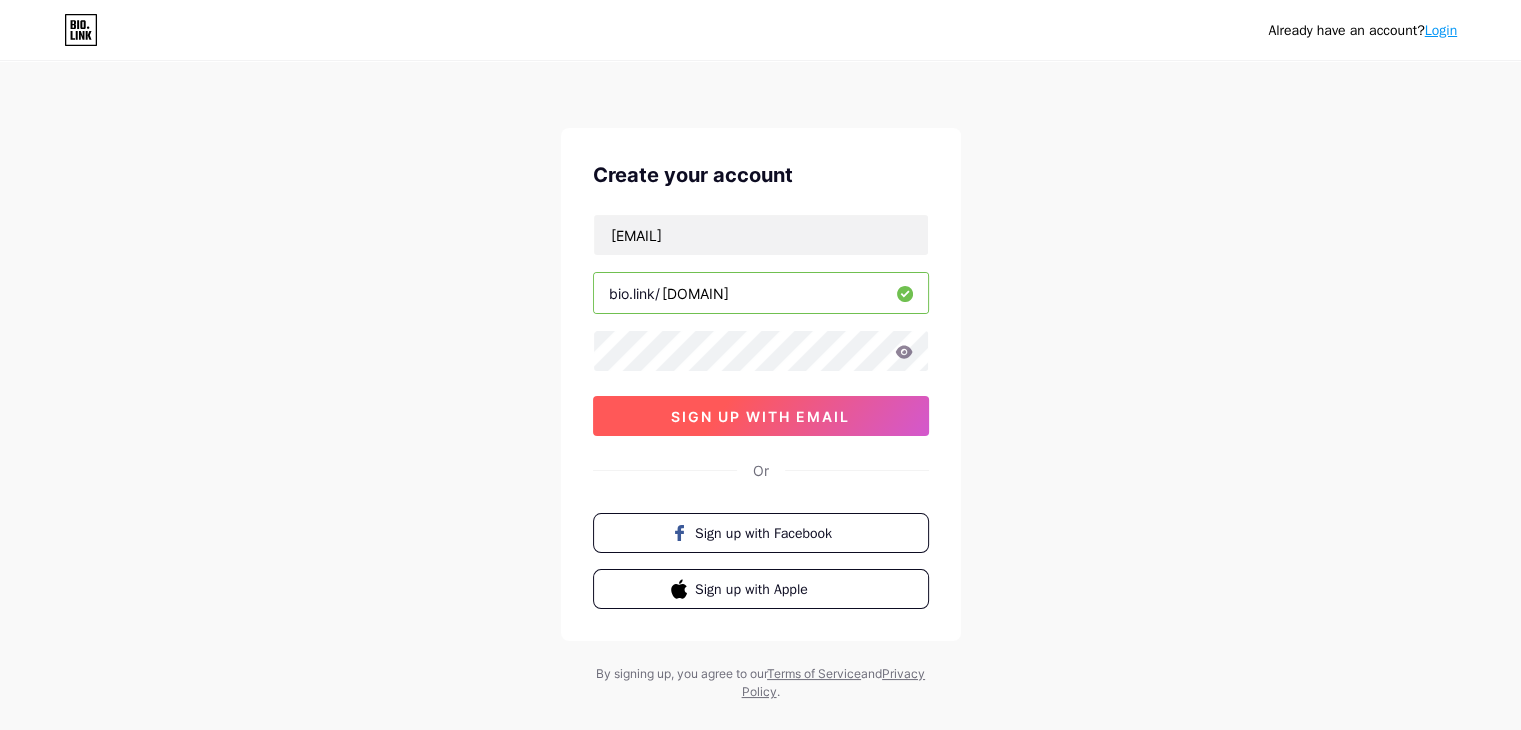 click on "sign up with email" at bounding box center [761, 416] 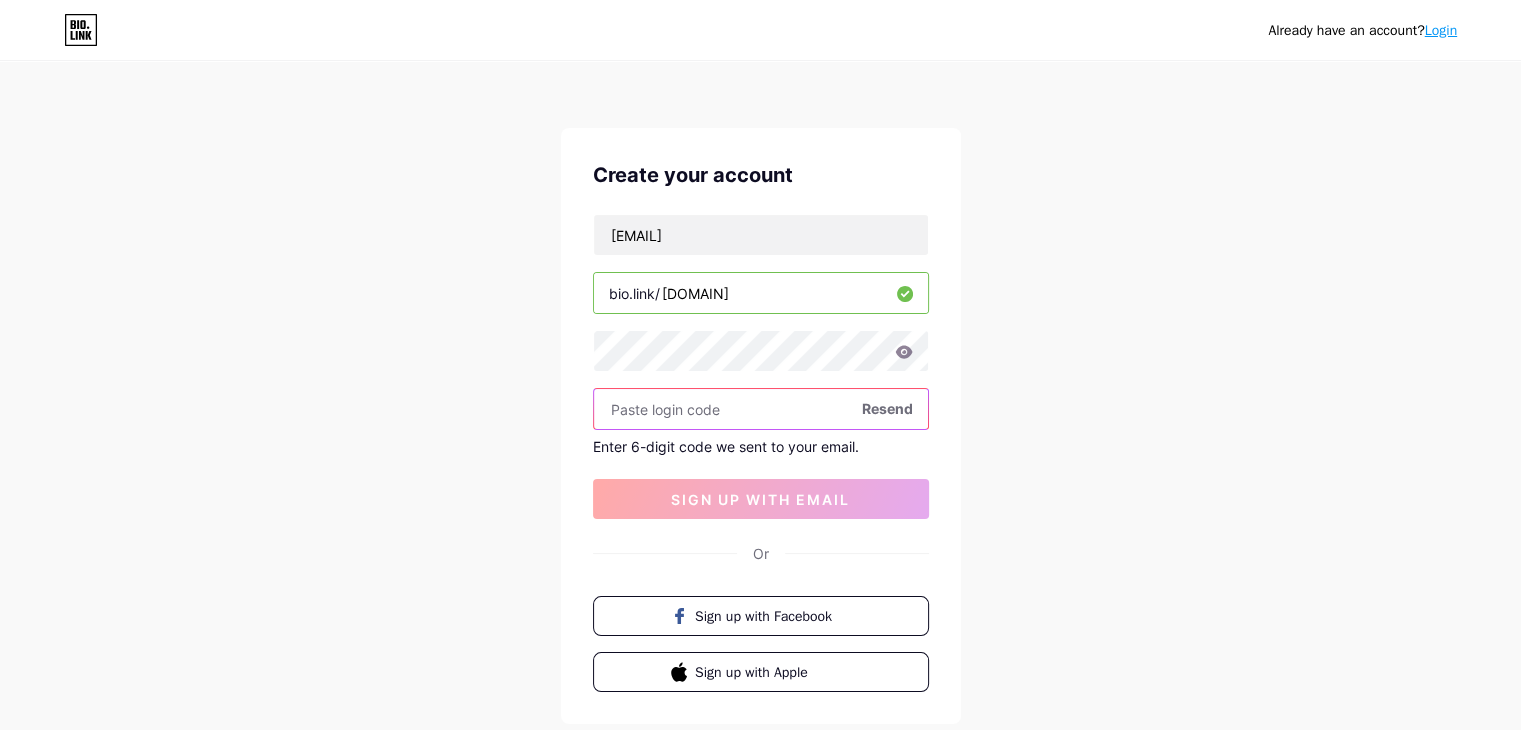 click at bounding box center [761, 409] 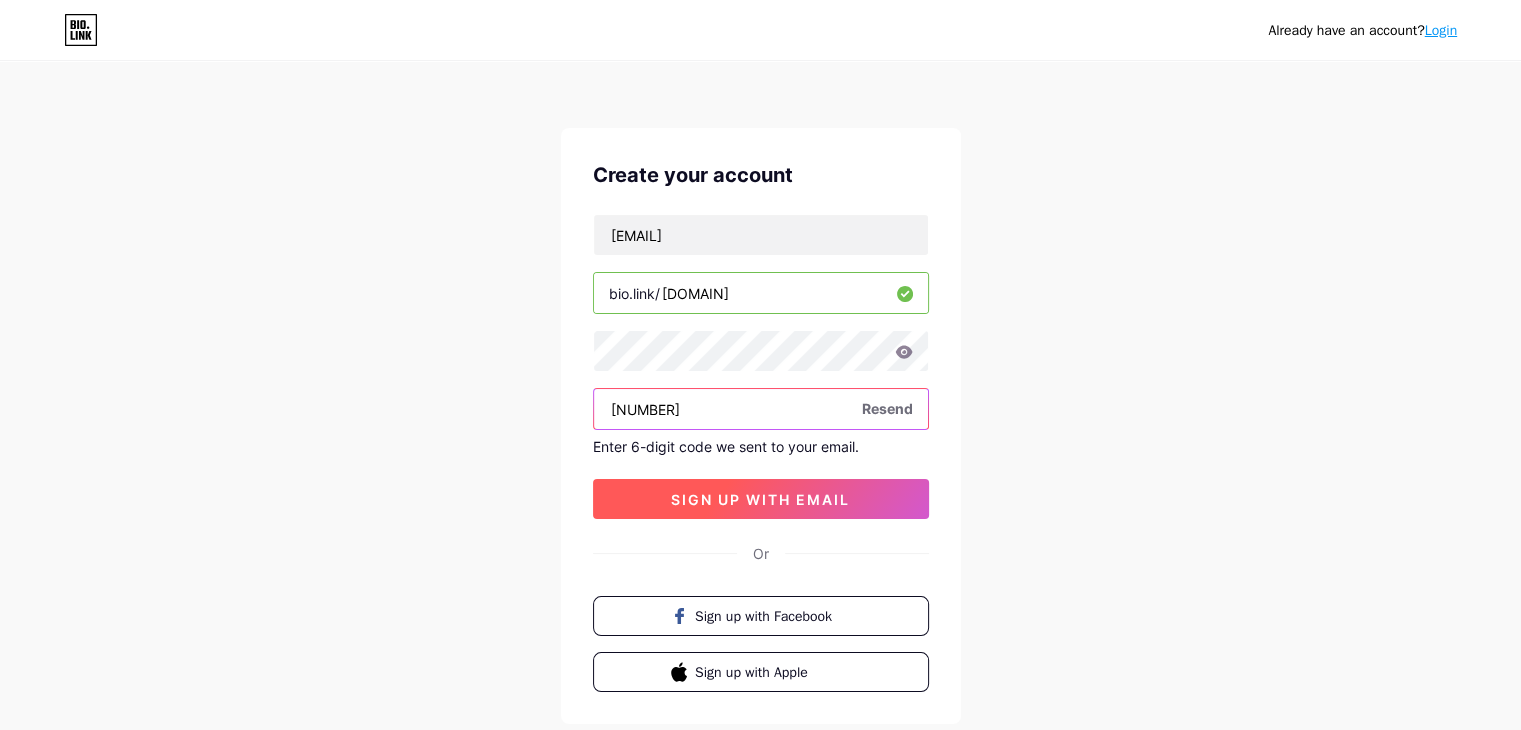 type on "[NUMBER]" 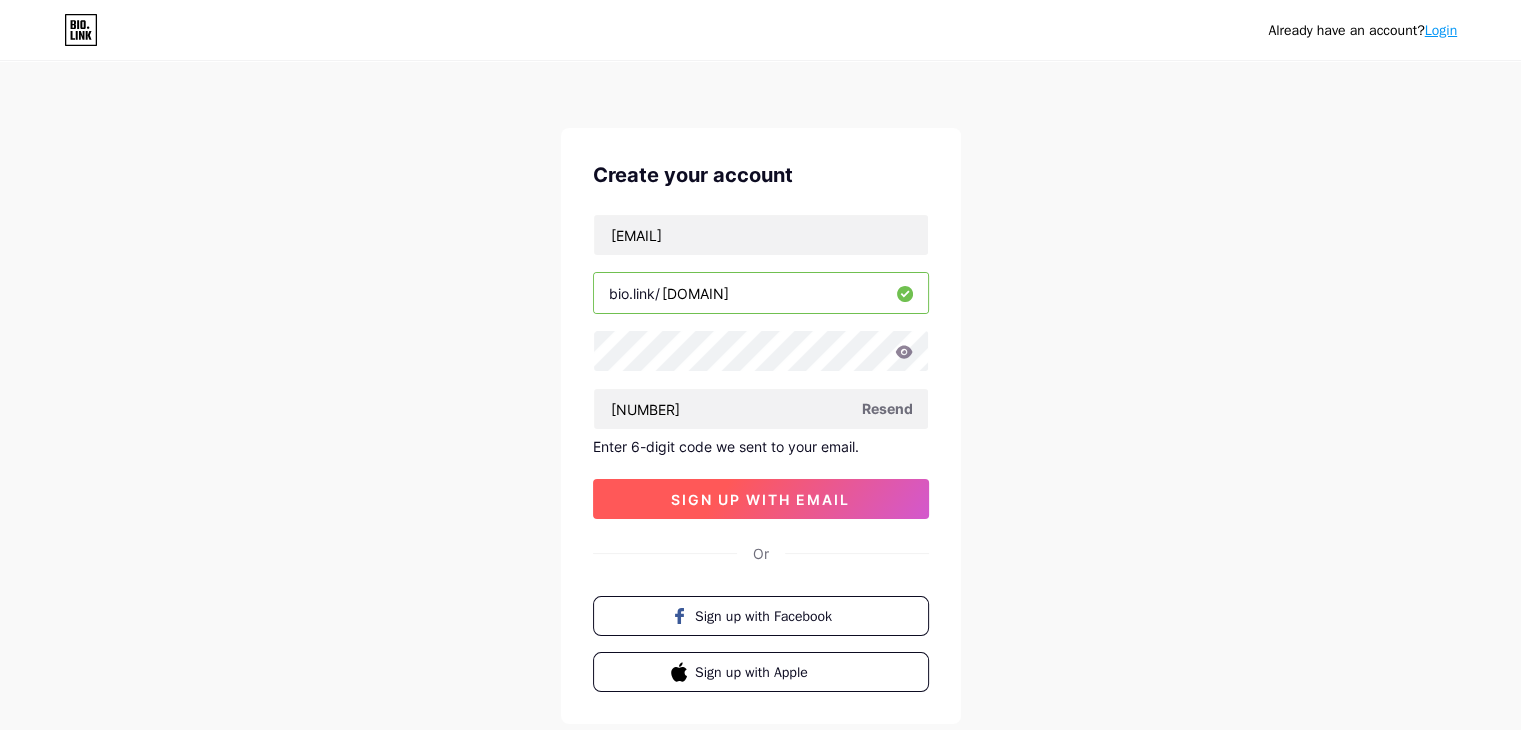 click on "sign up with email" at bounding box center [760, 499] 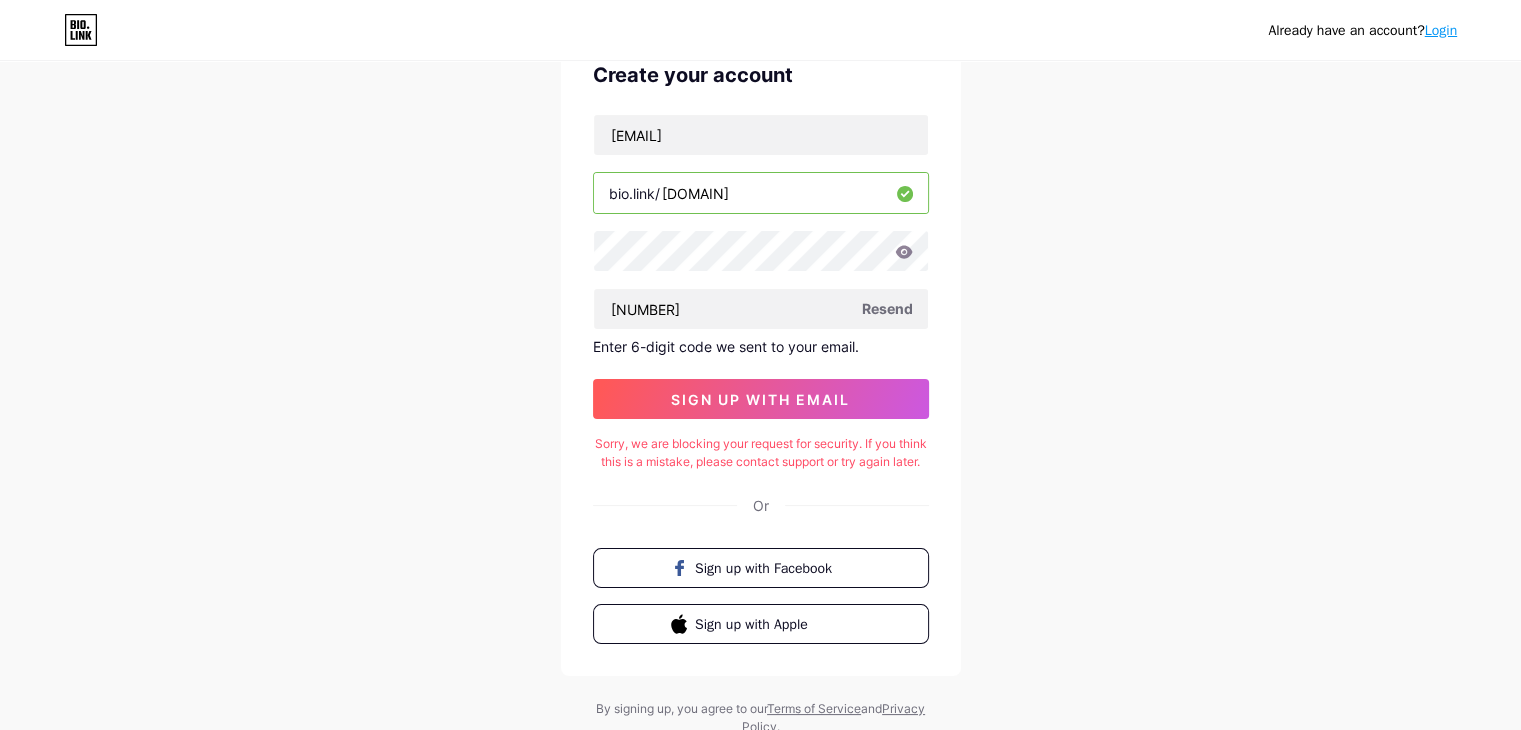 scroll, scrollTop: 133, scrollLeft: 0, axis: vertical 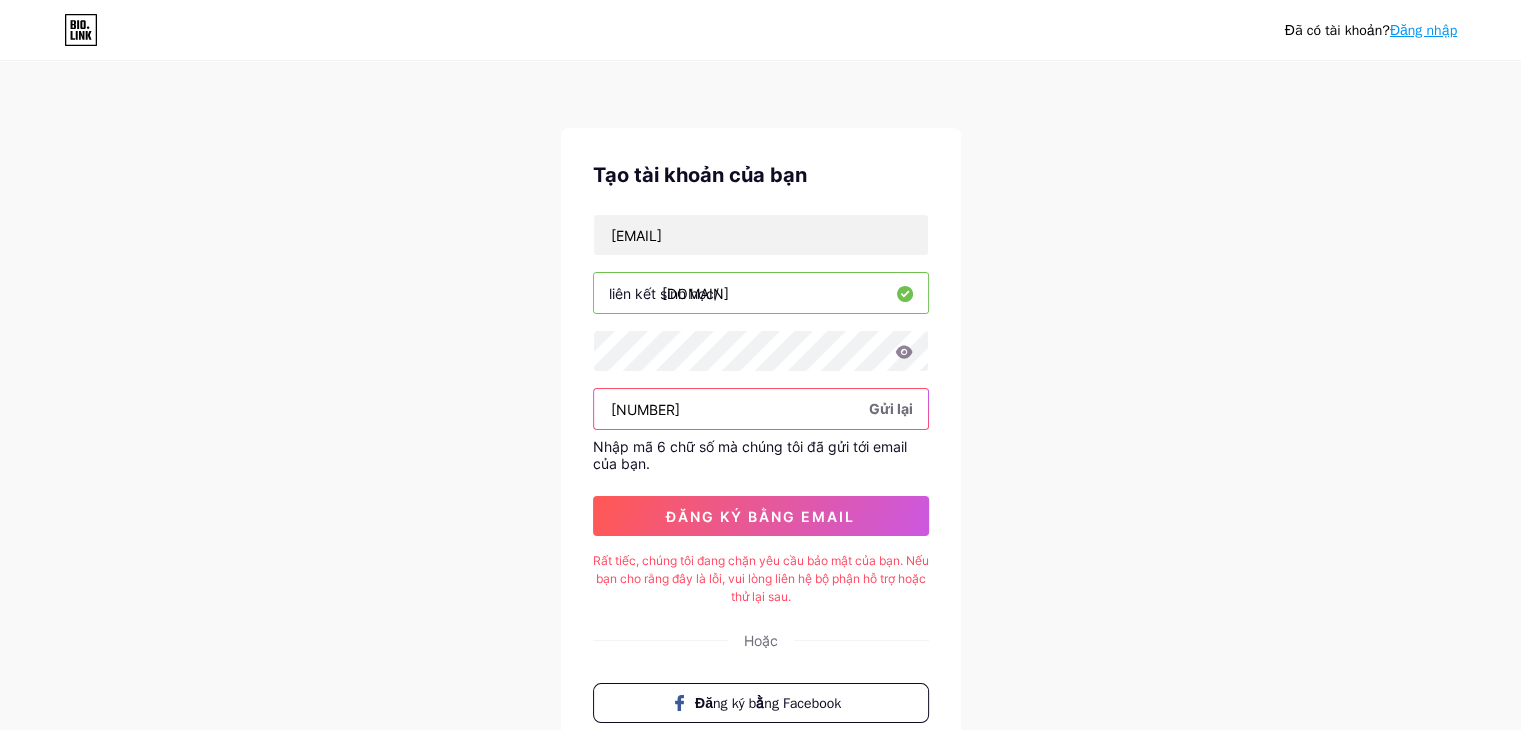 click on "[NUMBER]" at bounding box center (761, 409) 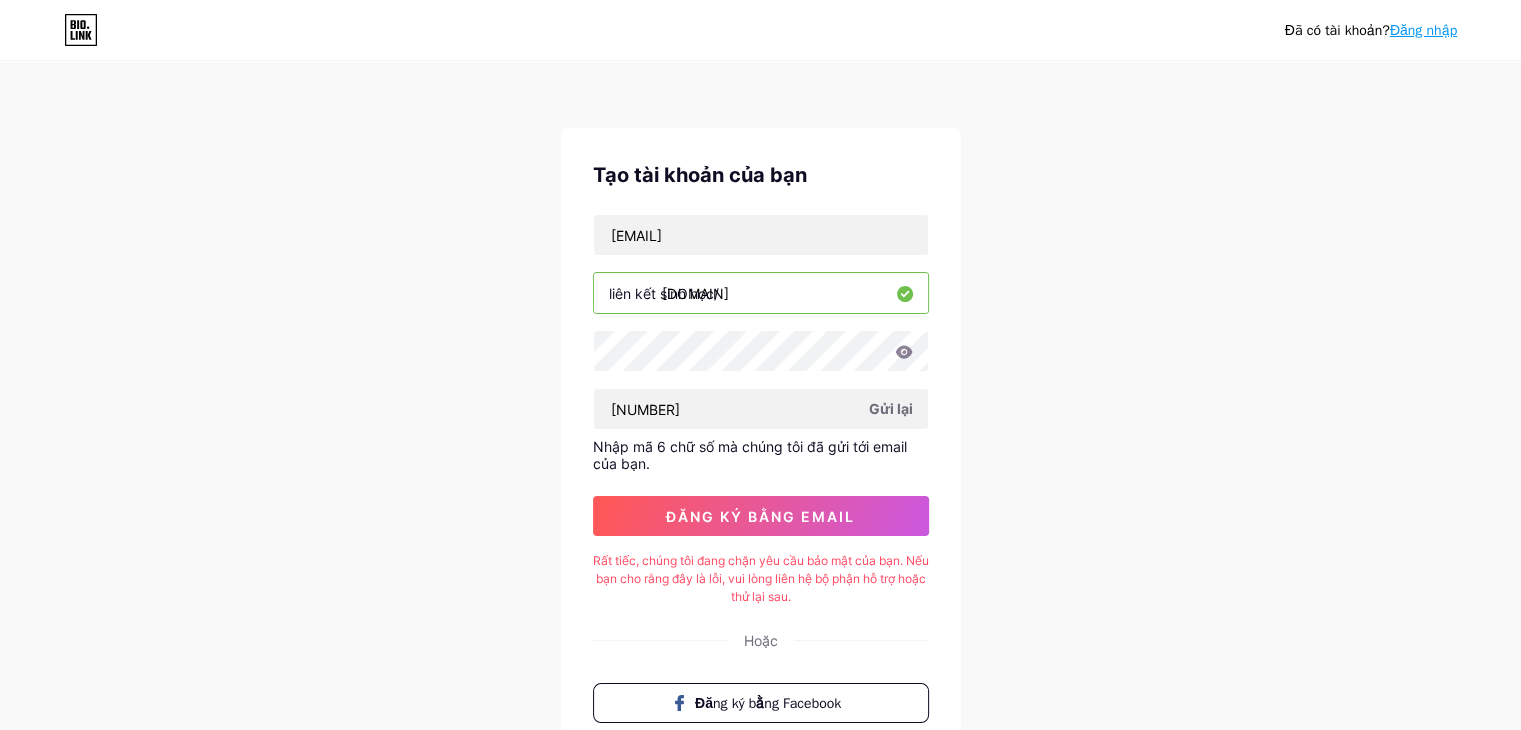 click on "Gửi lại" at bounding box center (891, 408) 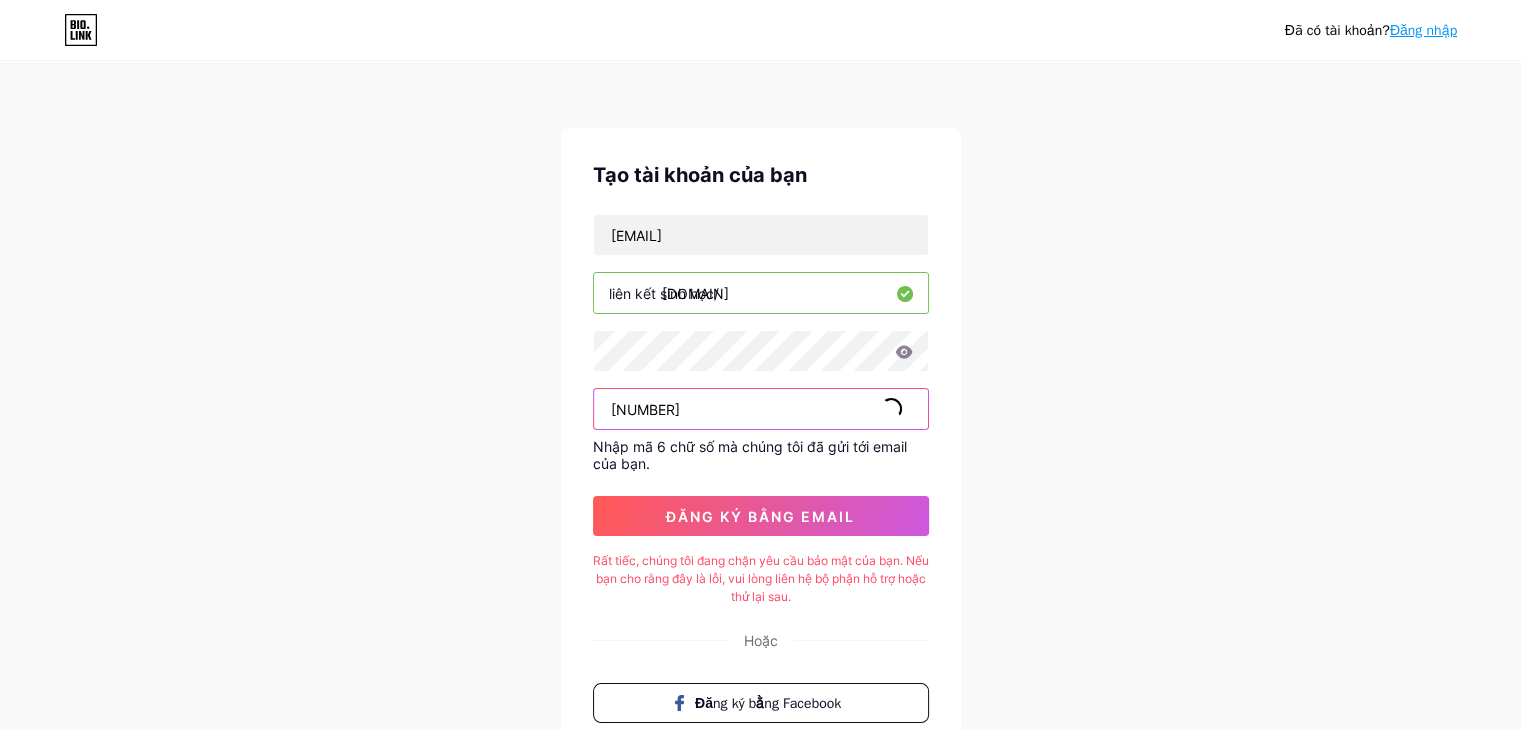 drag, startPoint x: 752, startPoint y: 424, endPoint x: 508, endPoint y: 430, distance: 244.07376 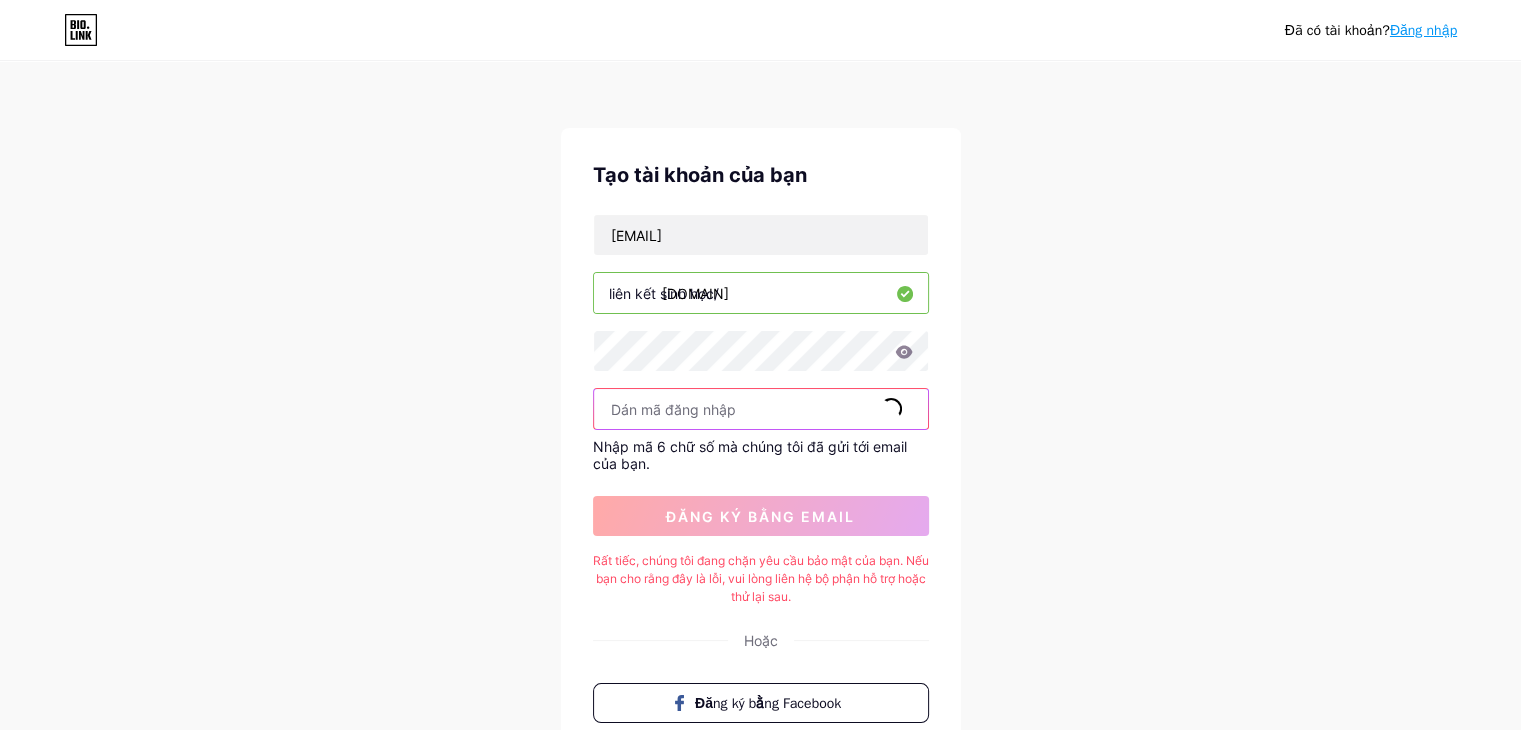 paste on "[NUMBER]" 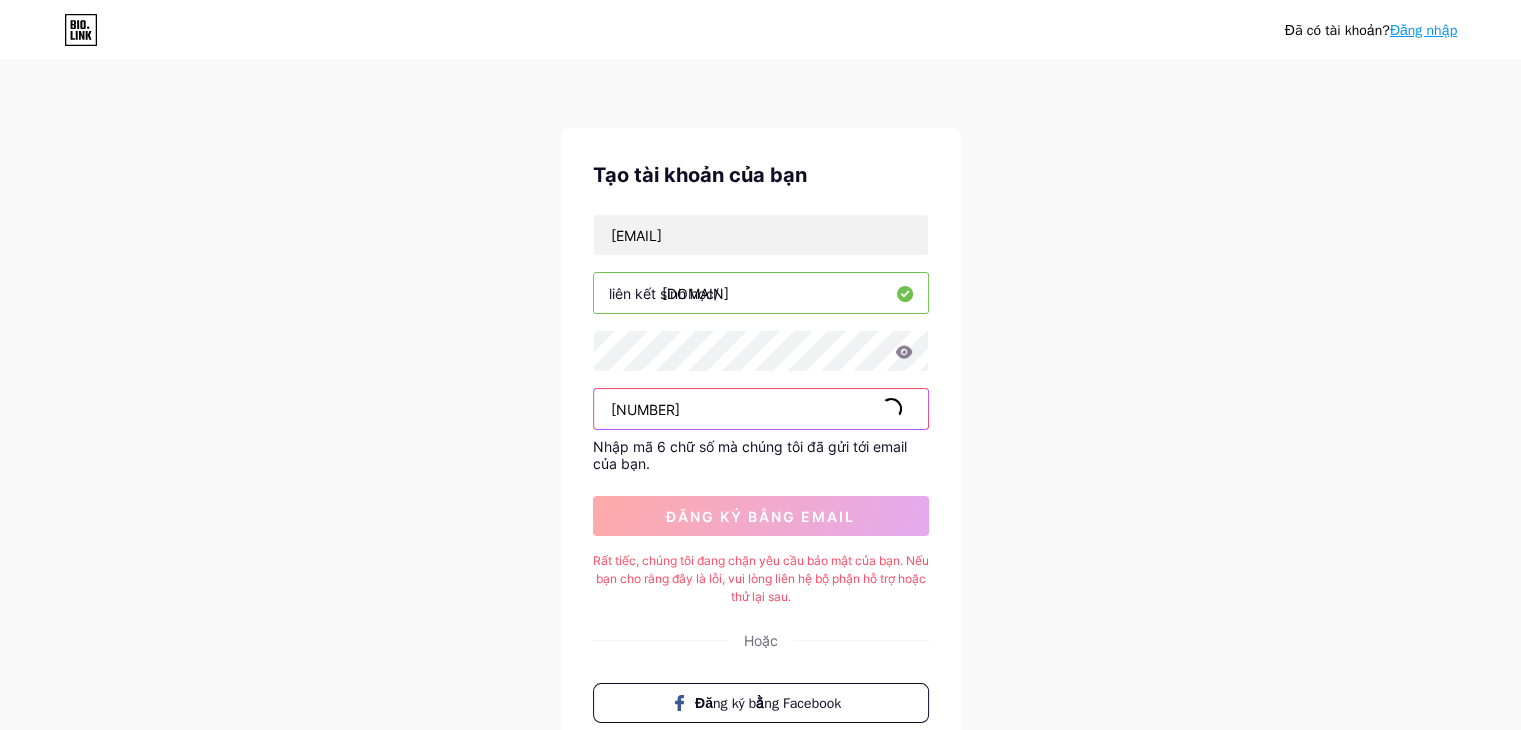 click on "[NUMBER]" at bounding box center (761, 409) 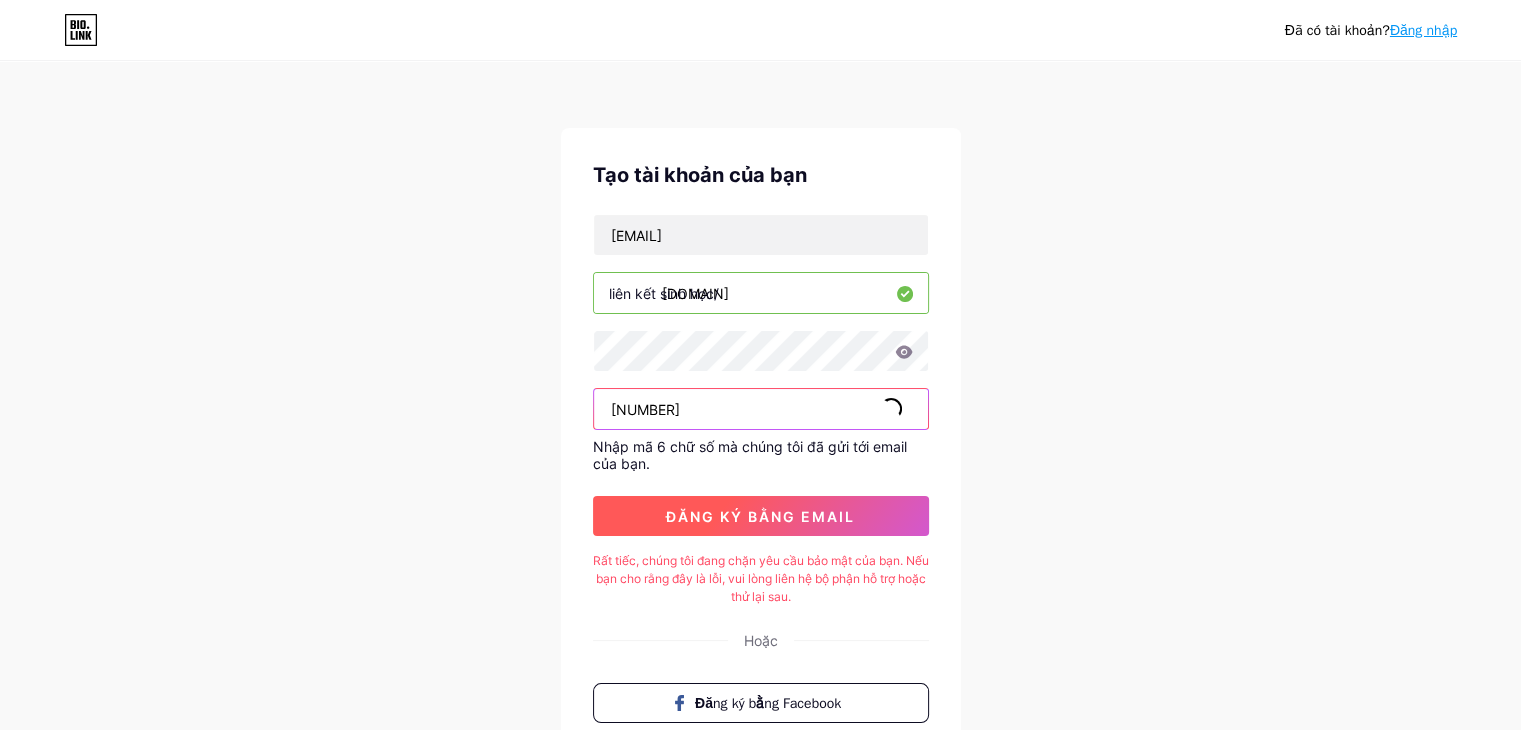 type on "[NUMBER]" 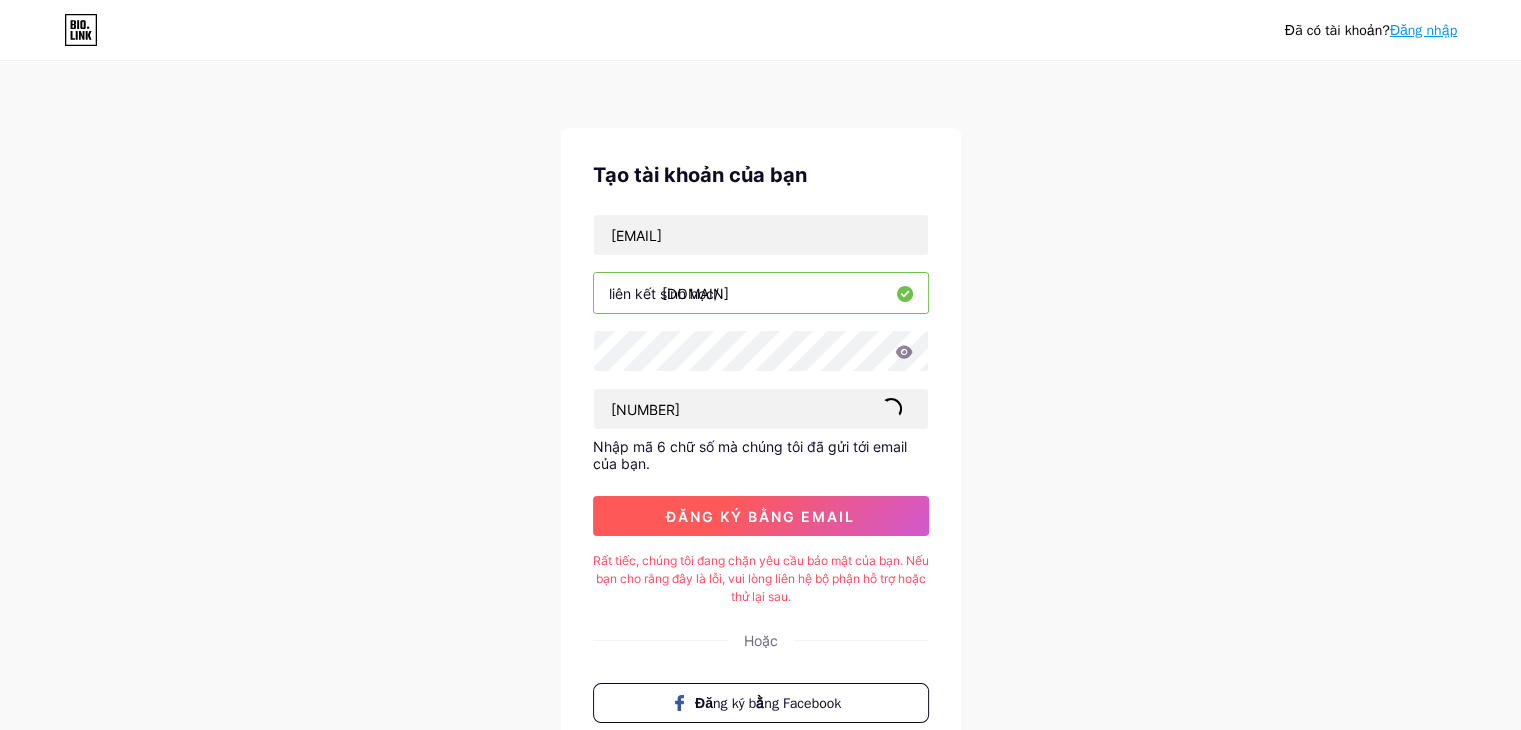 click on "đăng ký bằng email" at bounding box center [760, 516] 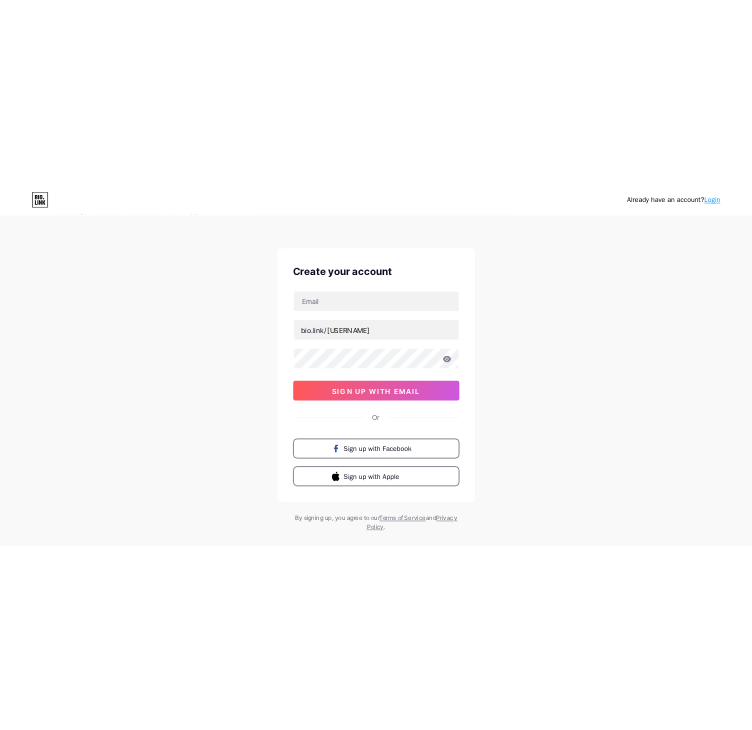 scroll, scrollTop: 0, scrollLeft: 0, axis: both 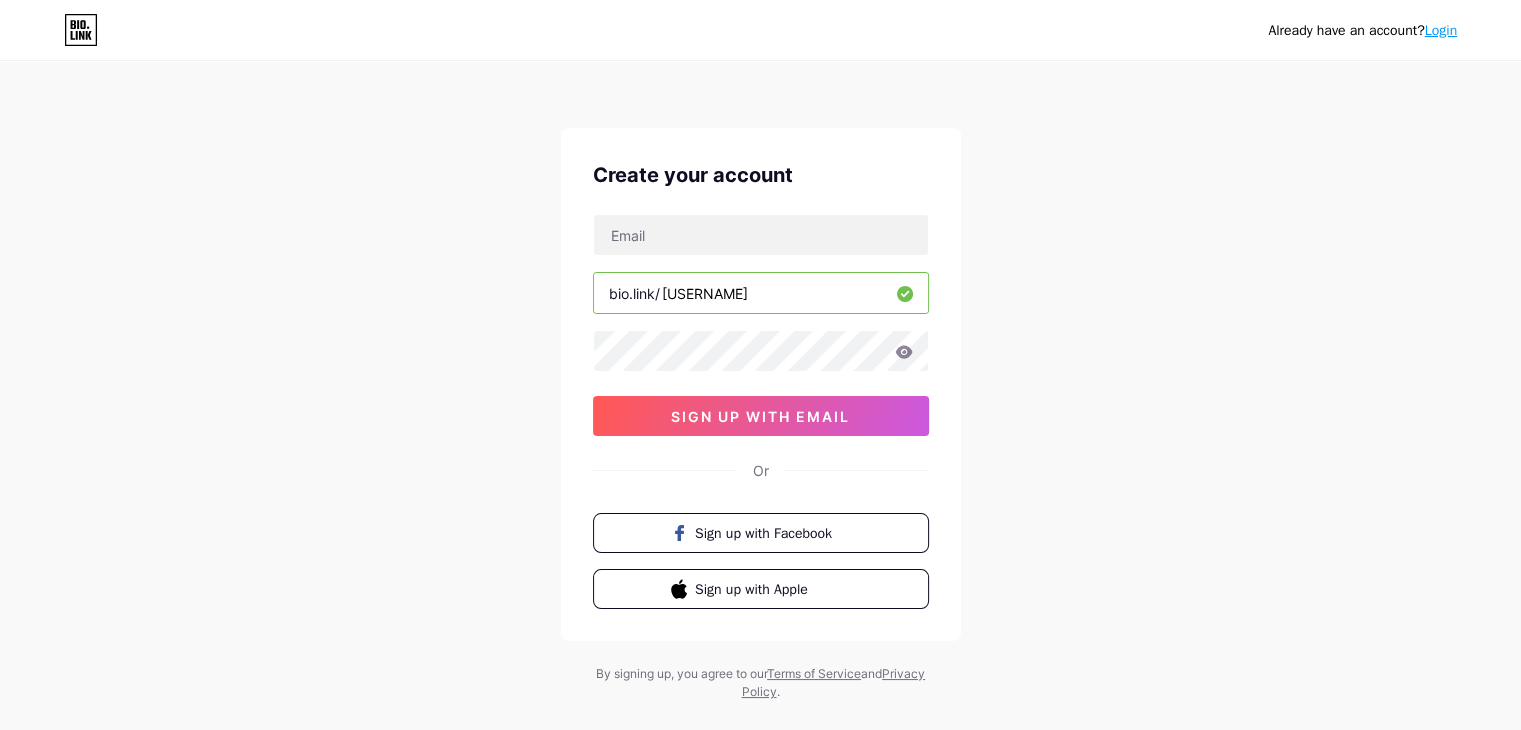 click on "Create your account         bio.link/   luongsontv42com                 03AFcWeA5D7NhshDdYloNujQUN9RvFvJC15VARWC3_9RH16PtdTJdCDd3m8_DnnZXsHwvaimQc46nqfj6XXChJky_niHOL3auguF50JYovZED75svIZ2eLUpJoblOGdtR3pFIHOPphPDuR4Y2NDynbP3Upv9OFuA4rIs4vHVNiD7DmFtVwXSytigt3JfqFTLbP3gjkT9_EvzcbuzGRiSymq3qv20F9wyTT_Na-1ukigVGBphNAZoM_VZC1E7g4xBrLzzHptwsM3nY71yd8qiLP_piZvPOI721xB3vG_5TfzHCpHv25dXhqKfgQ_vDI50BdCa5eLED_mUX30lsjS__8Zn3pnm2-GDre1DhlPCI_iE6Pd5NR7SFD6CZoaBys_N4kF1Lz0La9m7MdRkKubVKzyjNyU1Q9TjX56pMv454vziGKCv8IRGbpYR_di5C8812uHqxkPIk5iVDsV8KqTzJozrDs3t5ImvpdRV1FfprOirEWOF2oi0Uhz7l635OC4gdeZnYinS828rpFbUiIomMAXWUfU8b6rD26Te0ao8BBHefXbL7ANLtDCu59bXxZKjZIKyJCIu62Y_F8lhliijQC_4MULOjNitav4Ouwdk8GVv-ZnNiZV8h2RoIhXlXJ5bdYV0hhe0kMIHZk1pK1ZEYHGK5nZXxpLOVaKHGjhzDFbwk290Ki0xEbhveP9WNQ2Drqph0ELEAgkxaTxSsmAl-JqXlmNmjelgaTDzBKyiIqKJKPiCFKW1Wgsa-KwqtgCcqCxLwD_-bf-x3sWHfjVg7S_xEz1yGCJnjJwTt1MbSnu4QT4zjjquHlBHgoov7xoCMCik46XmkWtVrs2iOlD5-W50FTlmkh5AWWkVzJ3OhTv-PaA7svPOEkrlzW2F5hHyUZmjY4j0hcholLf0xZXVi7QGmokeMS-RCdoQ             Or" at bounding box center (761, 384) 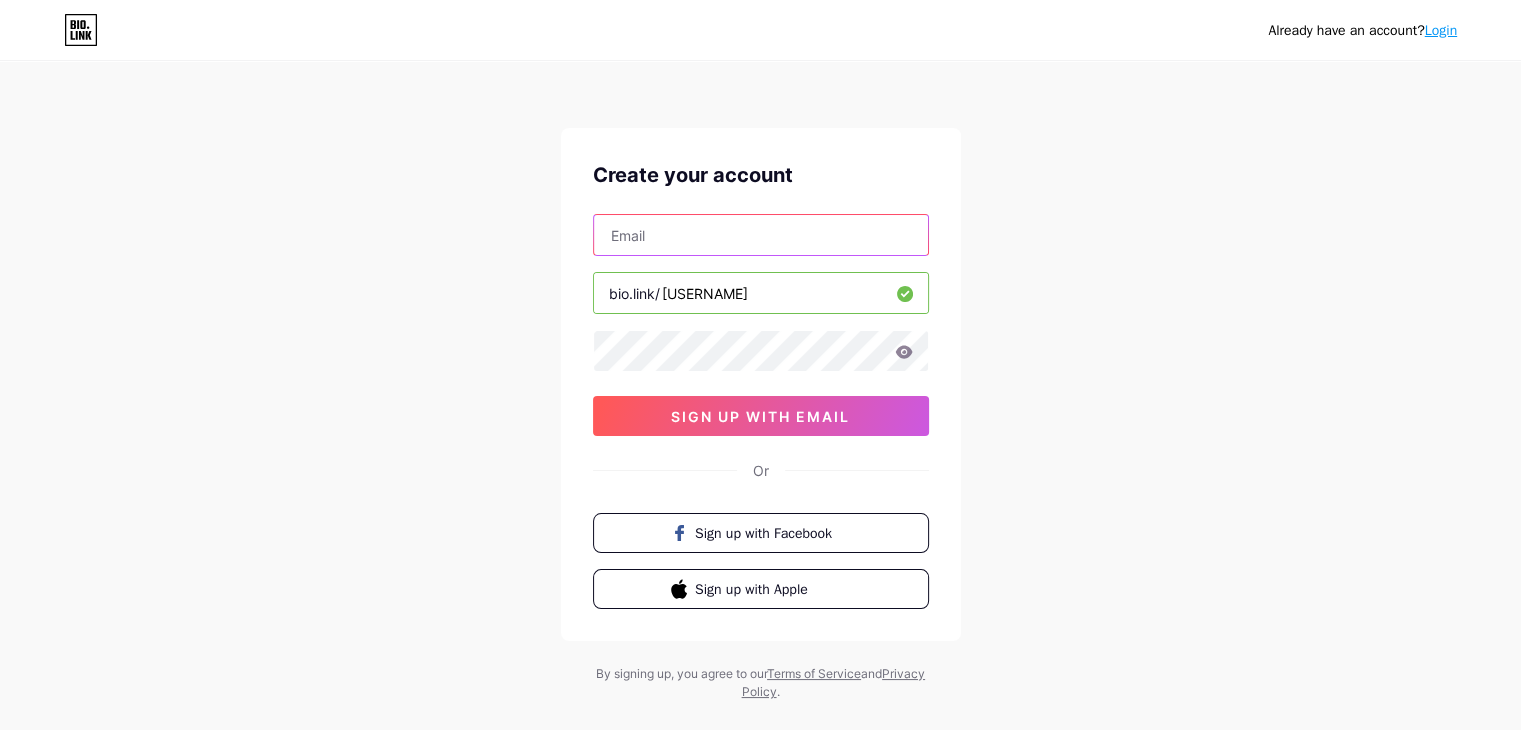 click at bounding box center [761, 235] 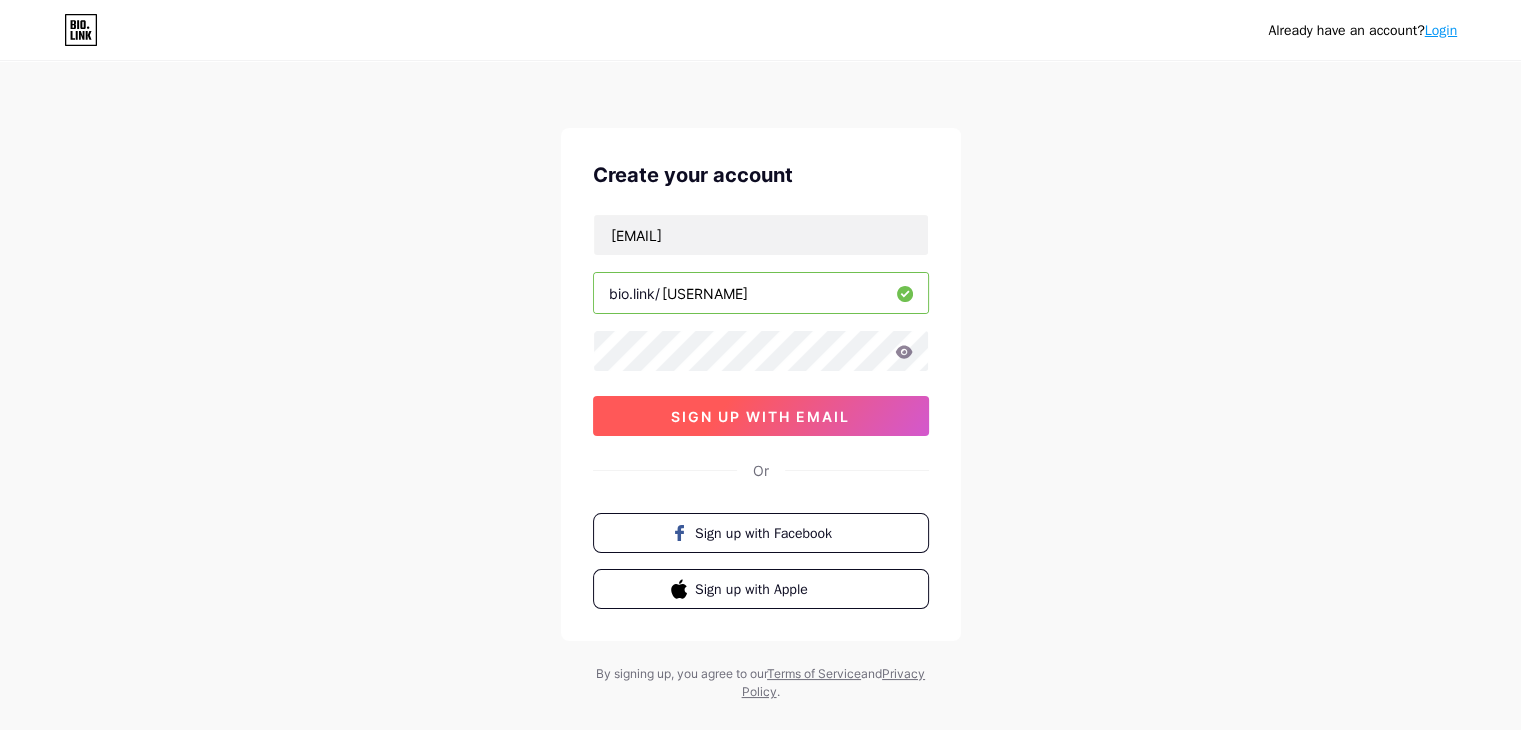 click on "sign up with email" at bounding box center [761, 416] 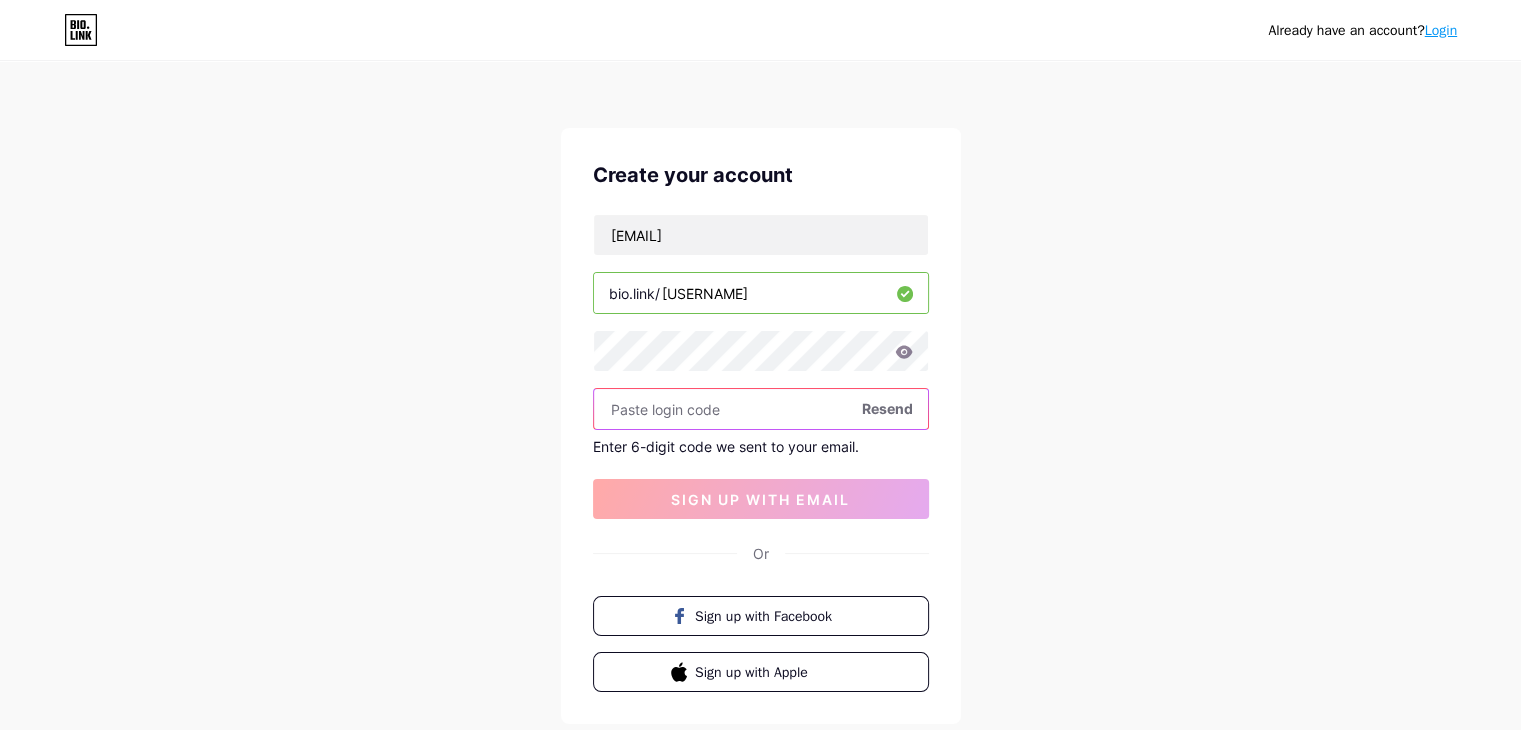 click at bounding box center (761, 409) 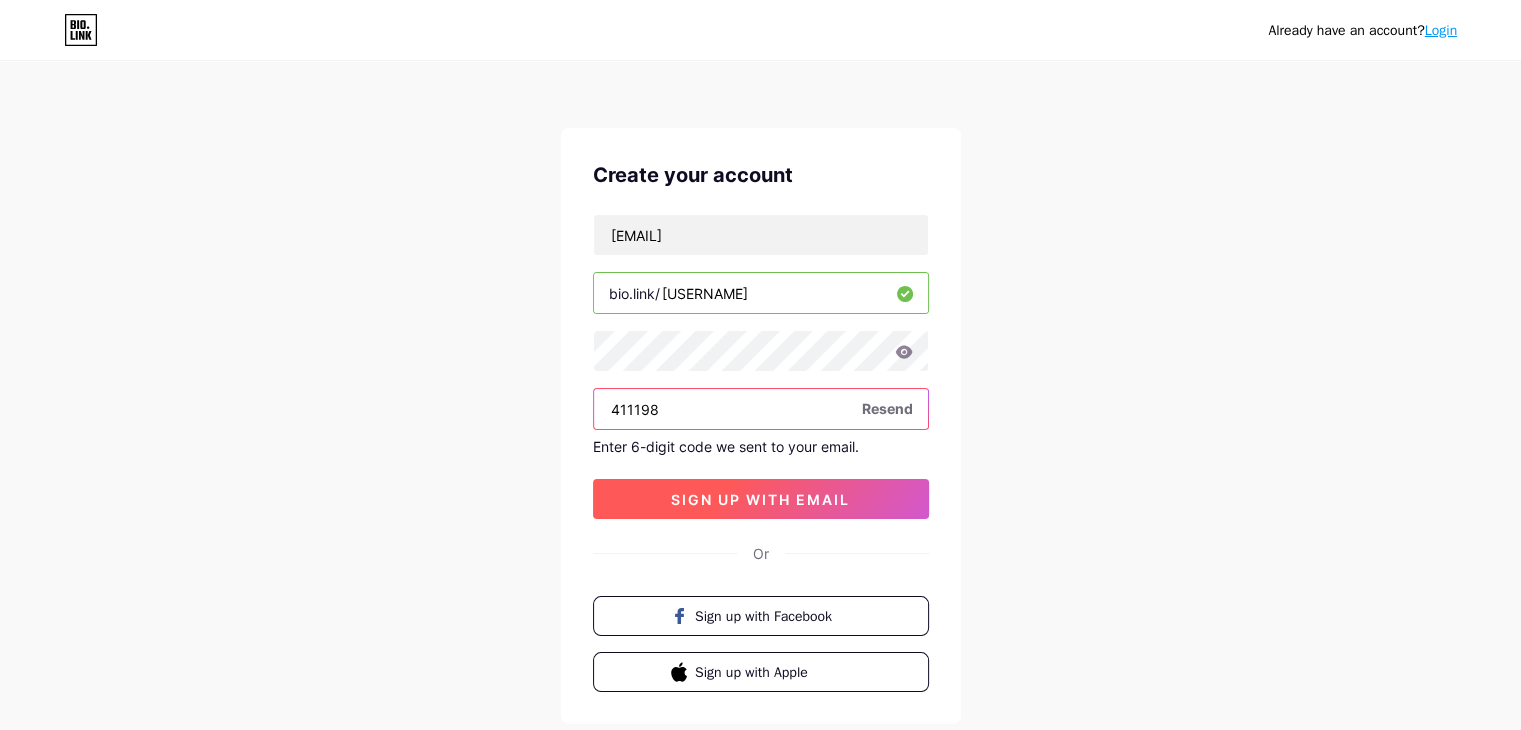 type on "[NUMBER]" 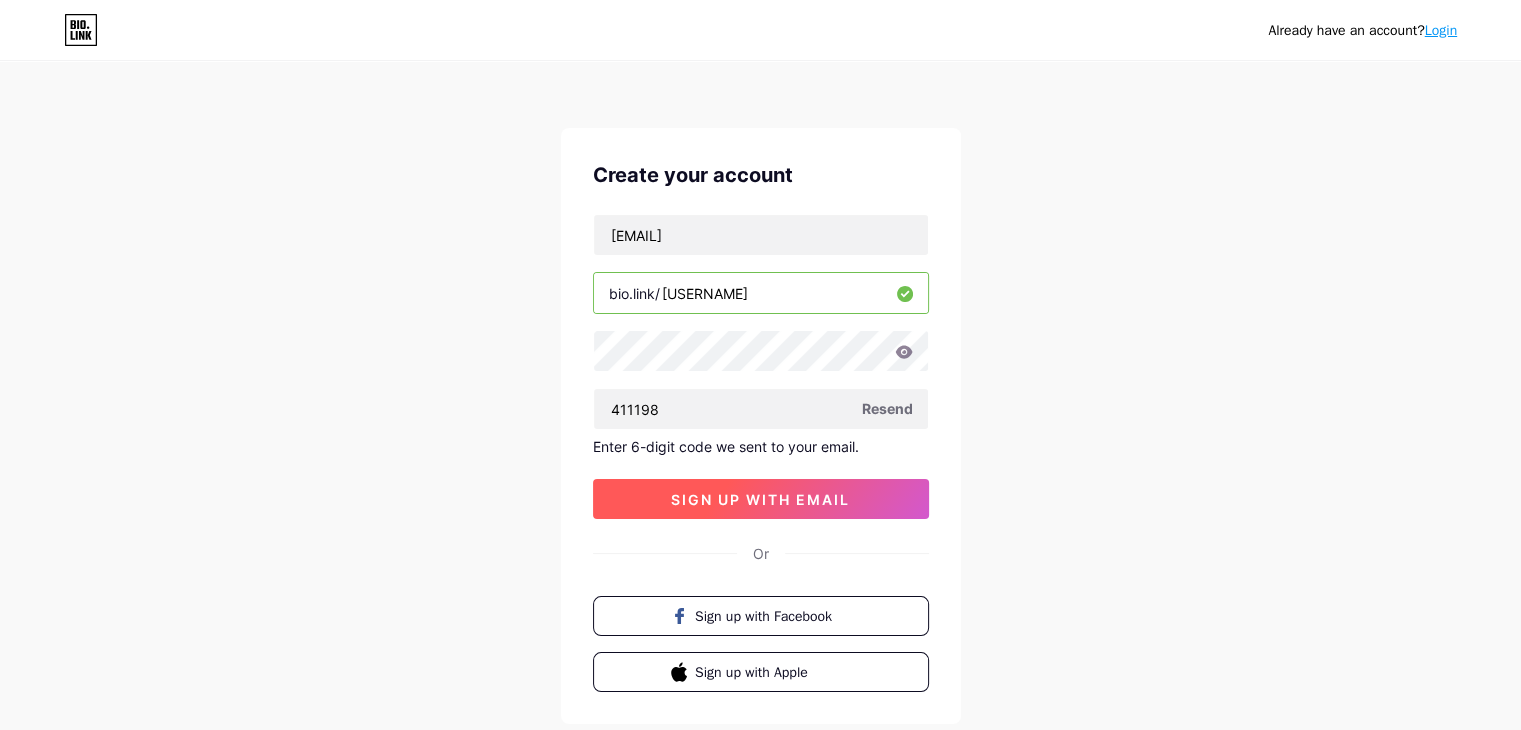 click on "sign up with email" at bounding box center [761, 499] 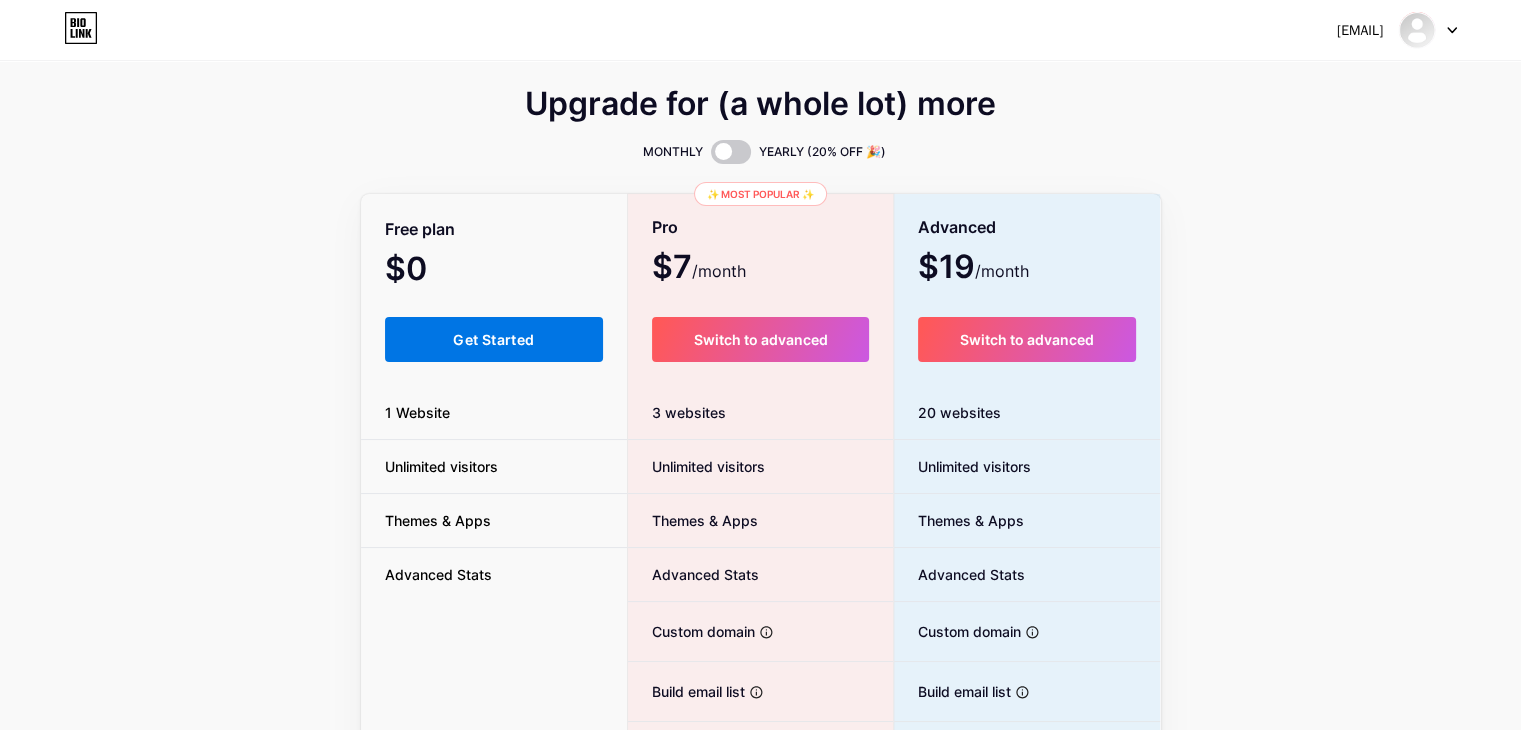 click on "Get Started" at bounding box center [493, 339] 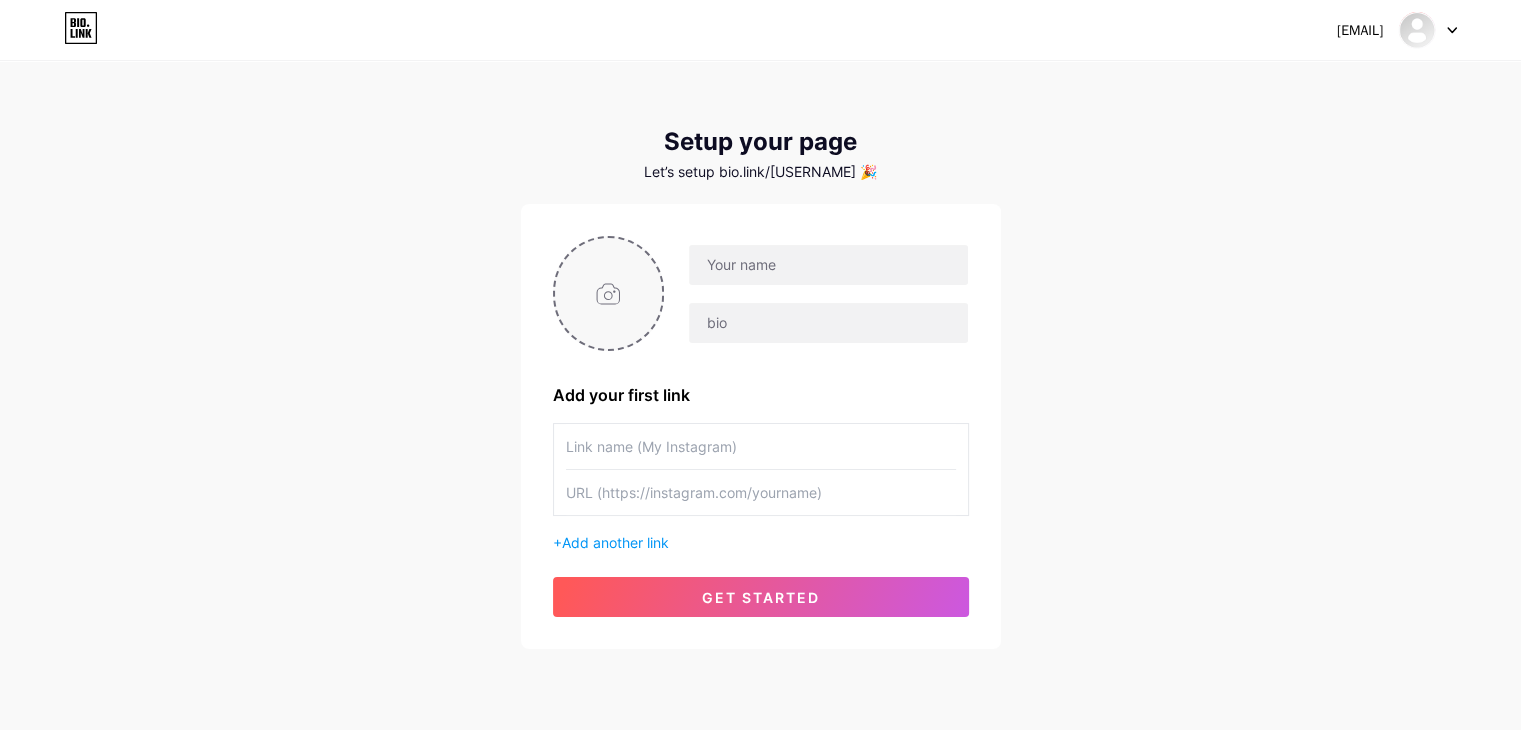 click at bounding box center (609, 293) 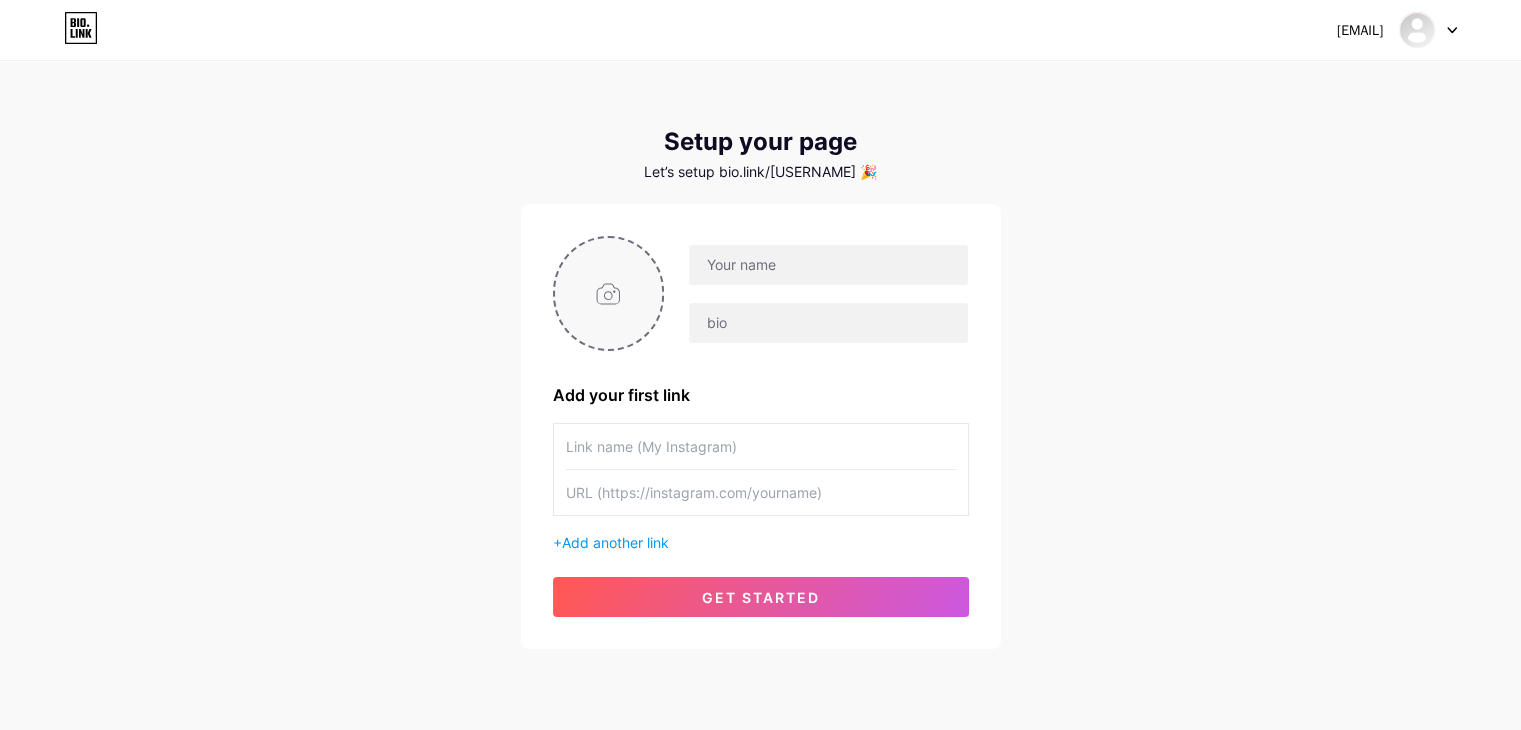 type on "C:\fakepath\Thiết kế chưa có tên (2).jpg" 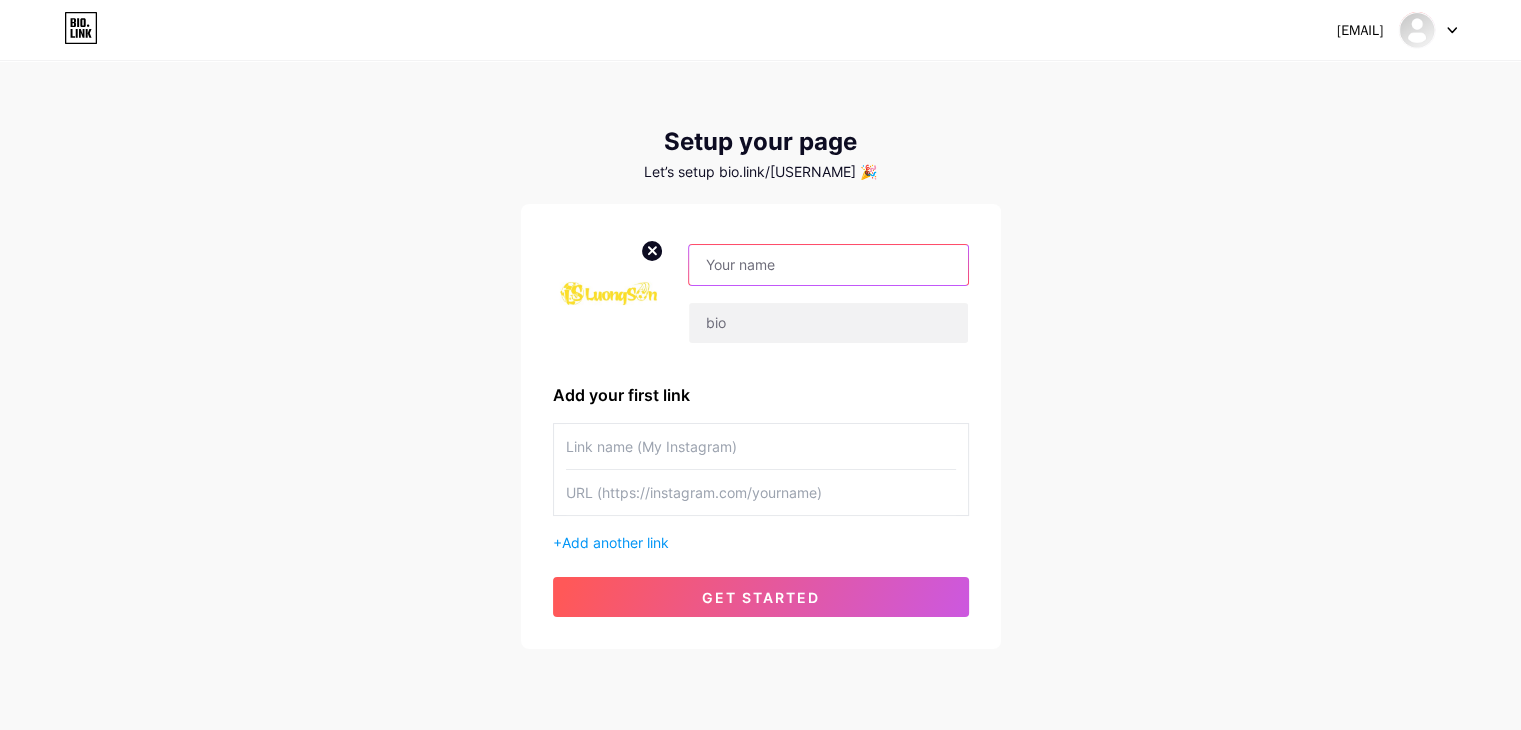 click at bounding box center (828, 265) 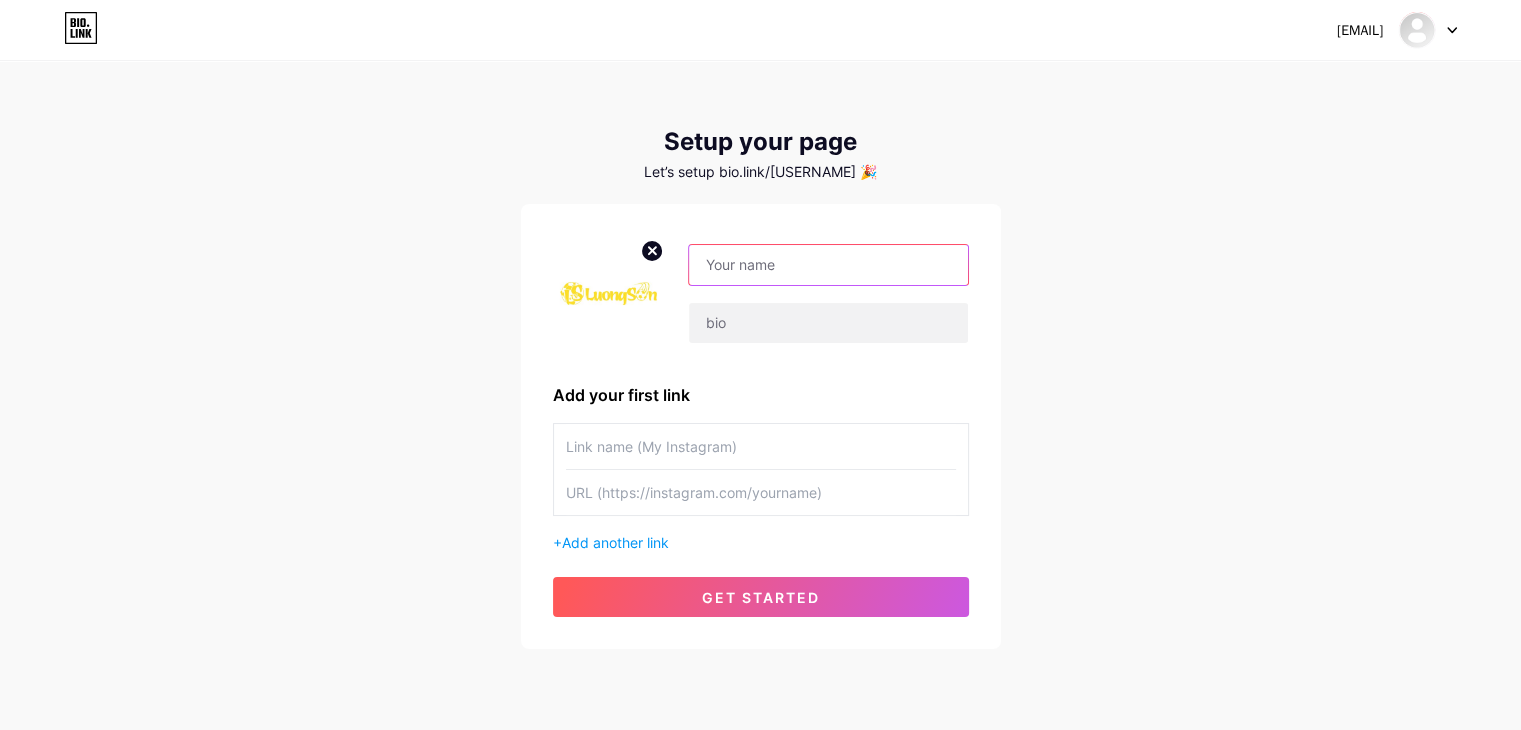 paste on "LuongSon TV" 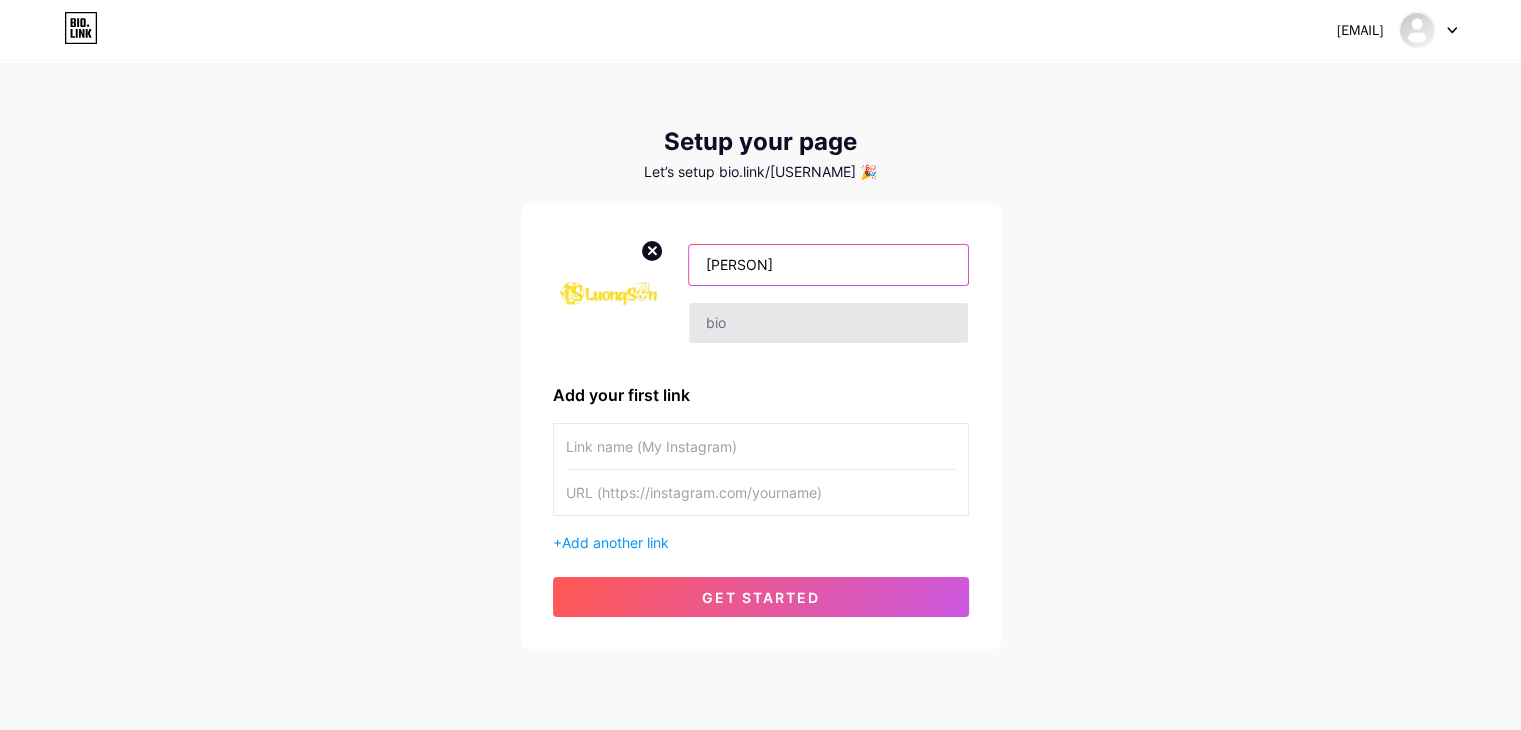 type on "LuongSon TV" 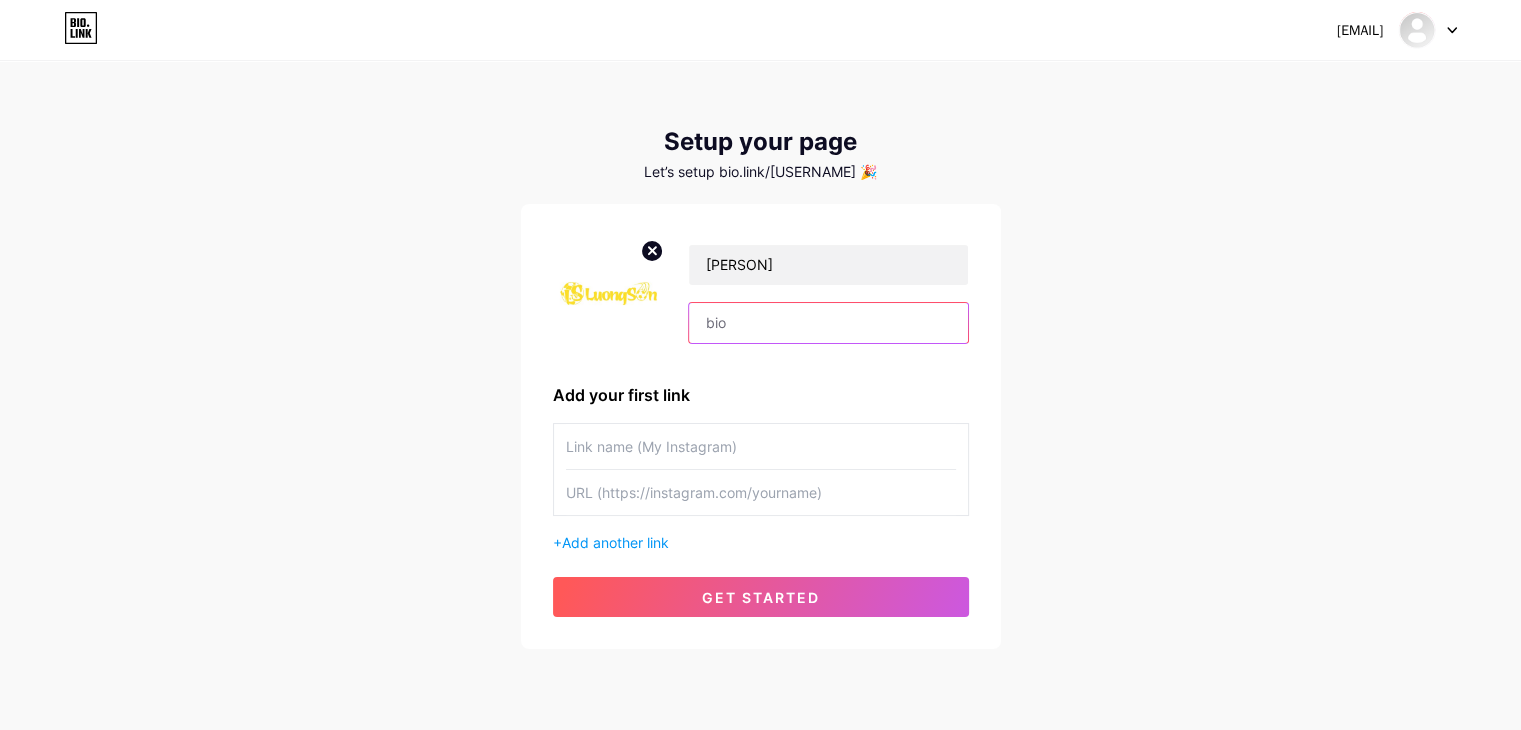 click at bounding box center [828, 323] 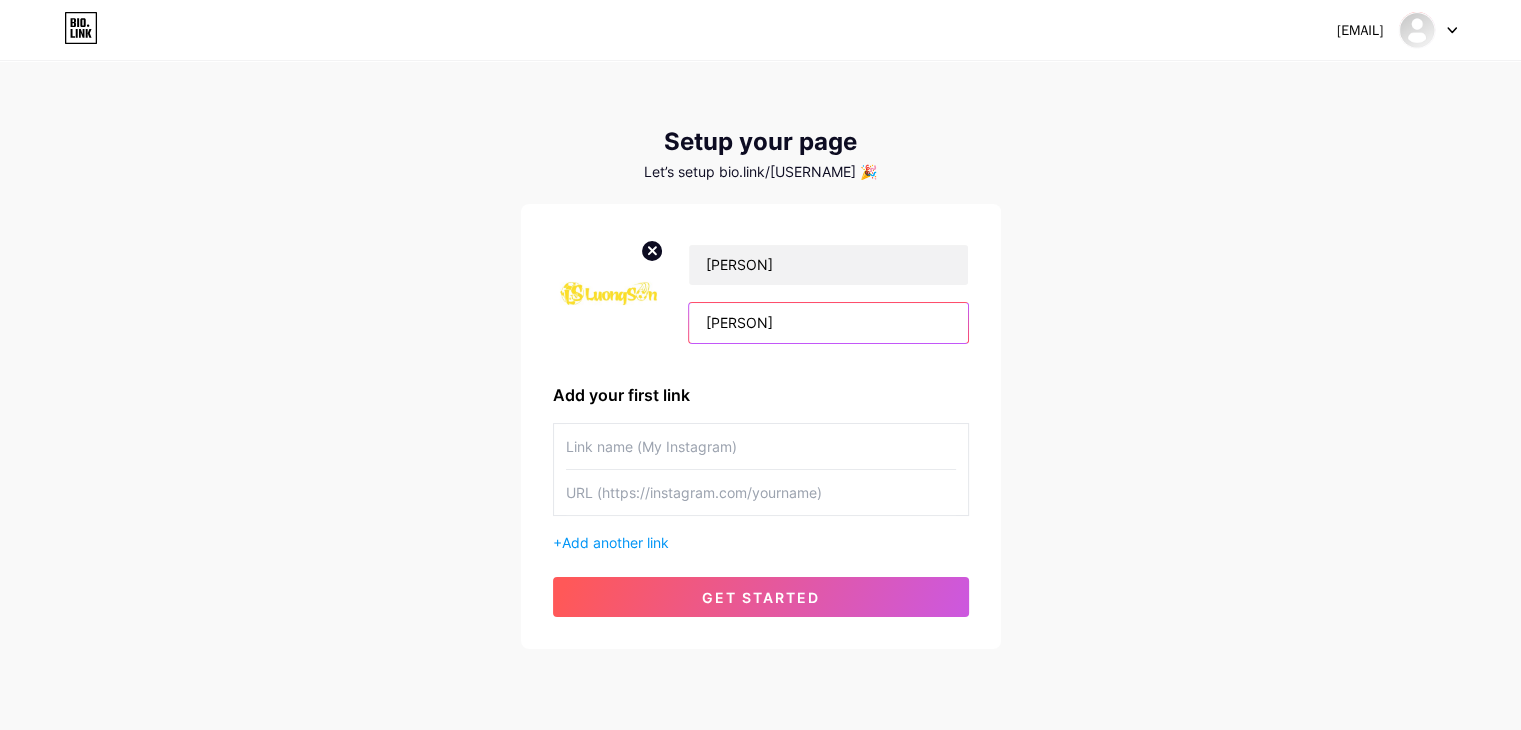 type on "LuongSon TV" 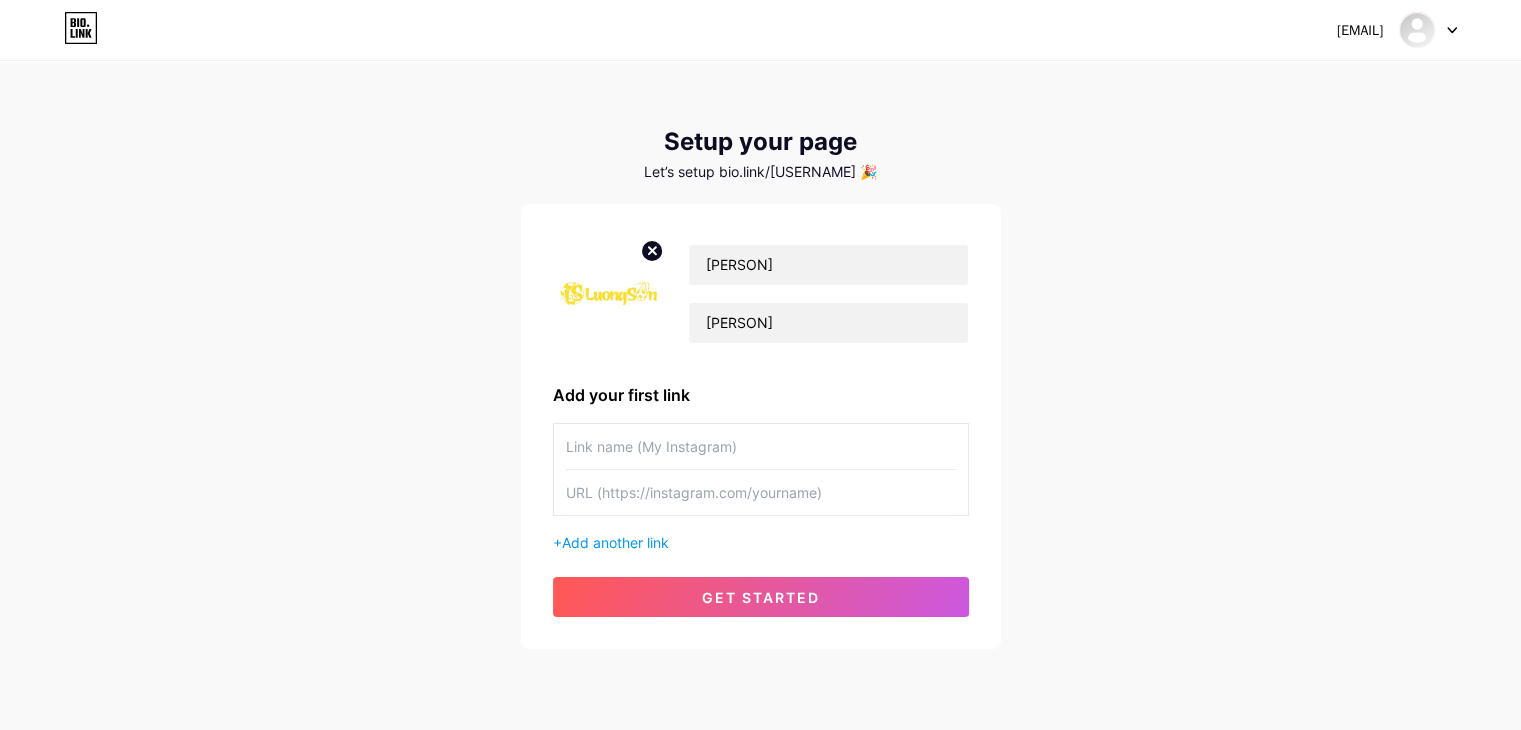 click at bounding box center [761, 446] 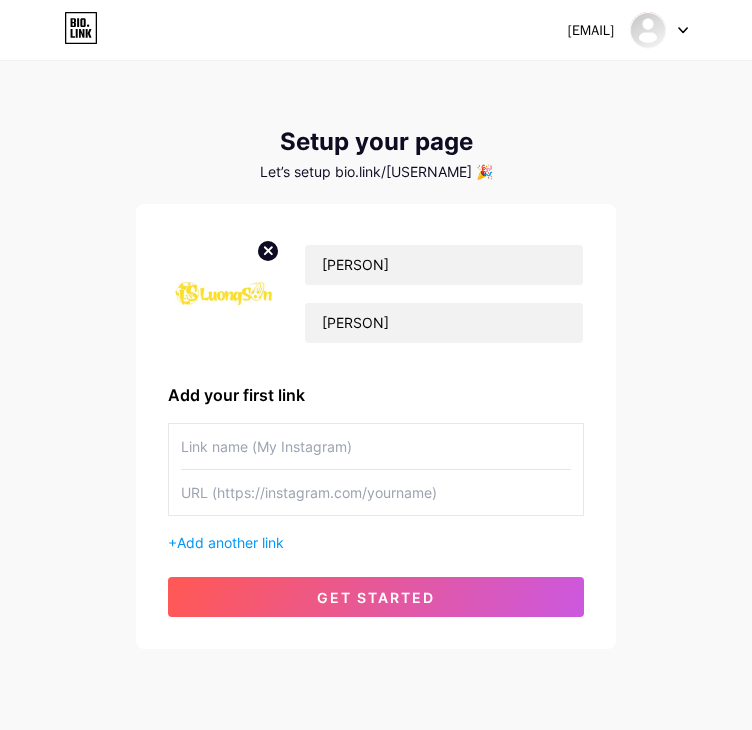 click at bounding box center (376, 446) 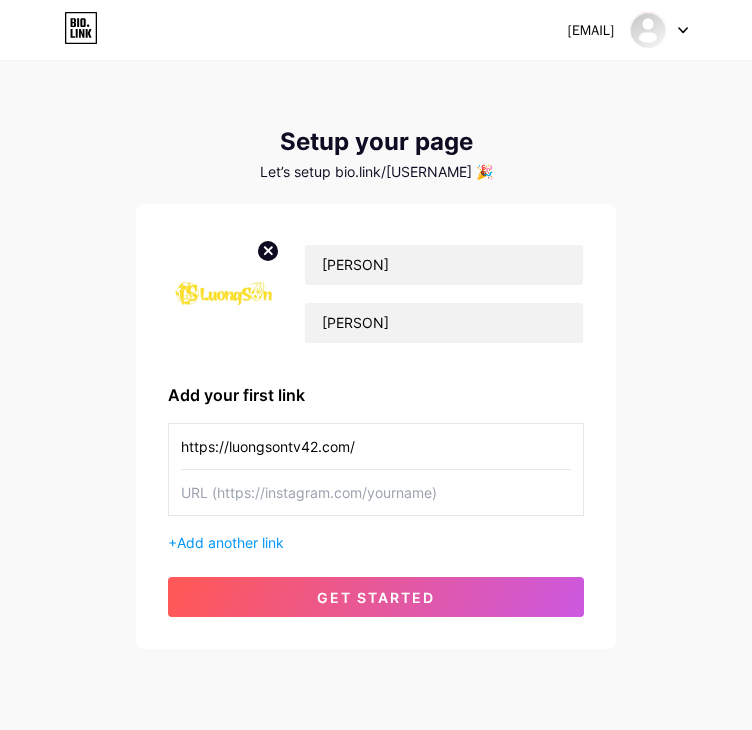 type on "https://luongsontv42.com/" 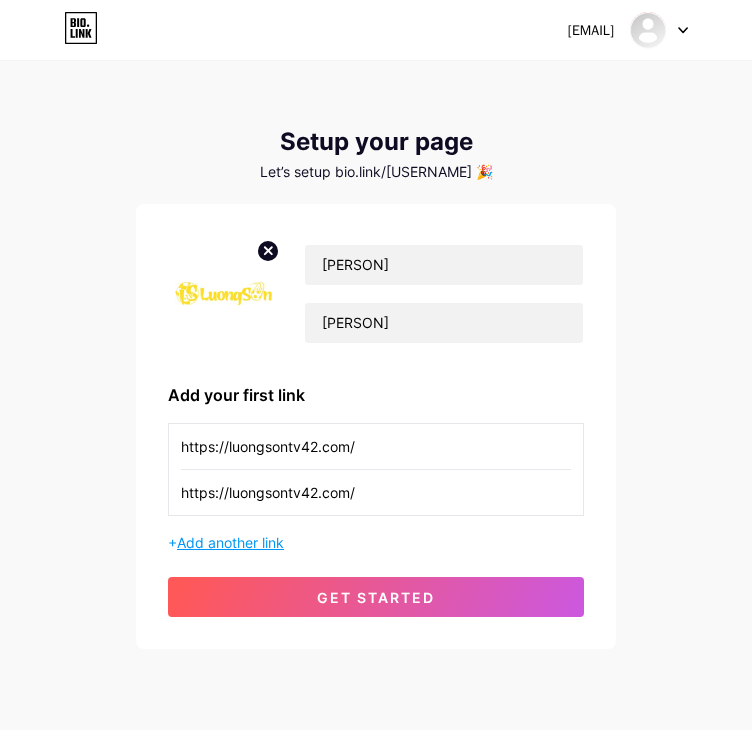type on "https://luongsontv42.com/" 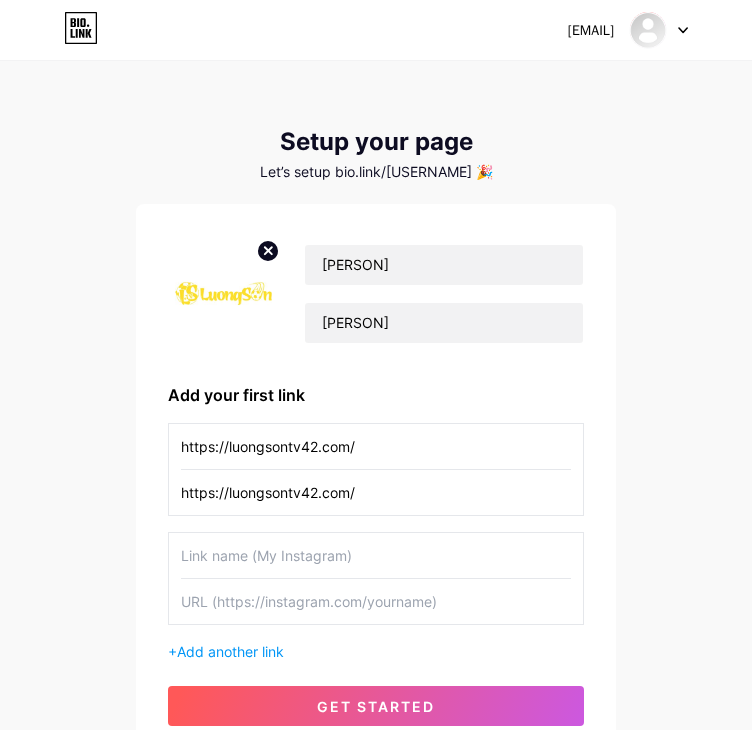 scroll, scrollTop: 133, scrollLeft: 0, axis: vertical 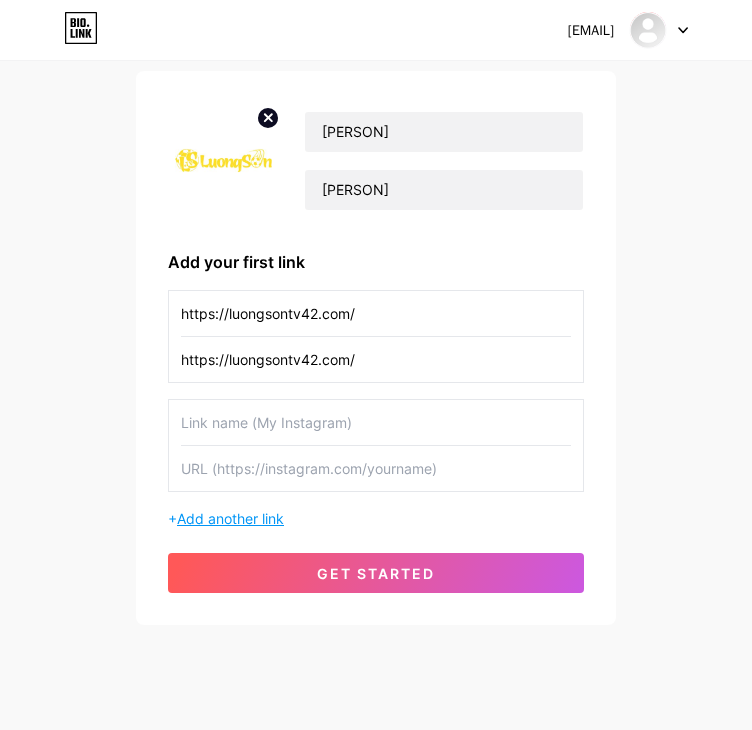 click on "Add another link" at bounding box center [230, 518] 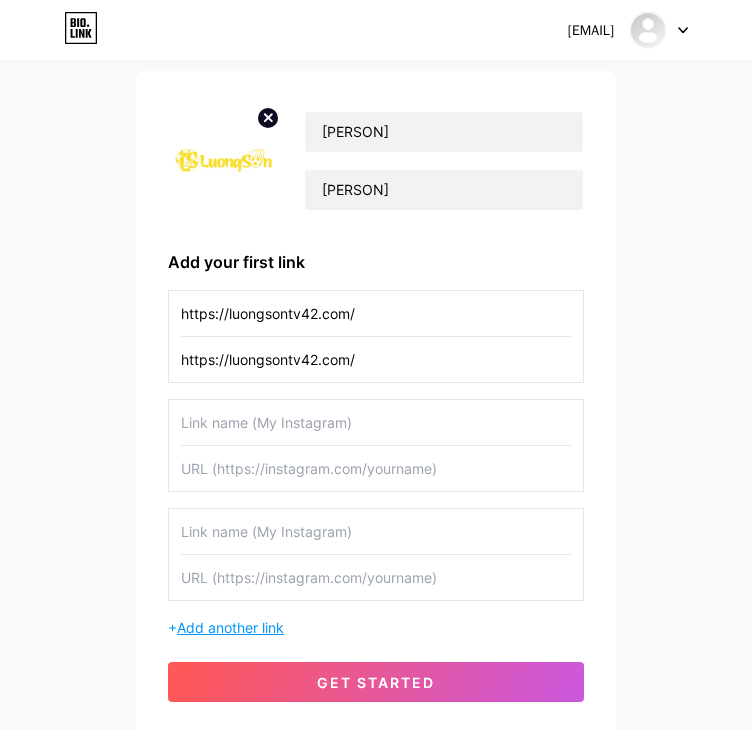 scroll, scrollTop: 266, scrollLeft: 0, axis: vertical 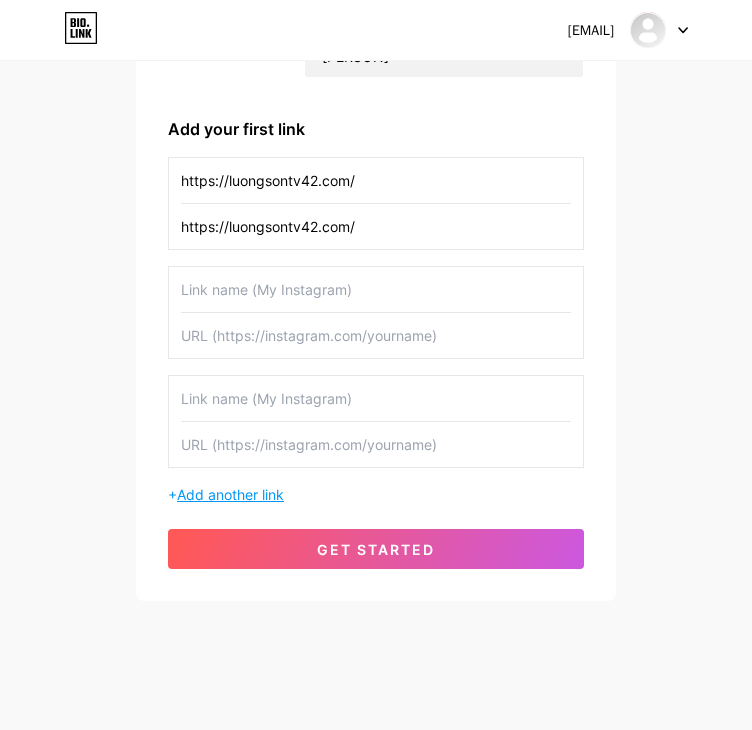 click on "Add another link" at bounding box center [230, 494] 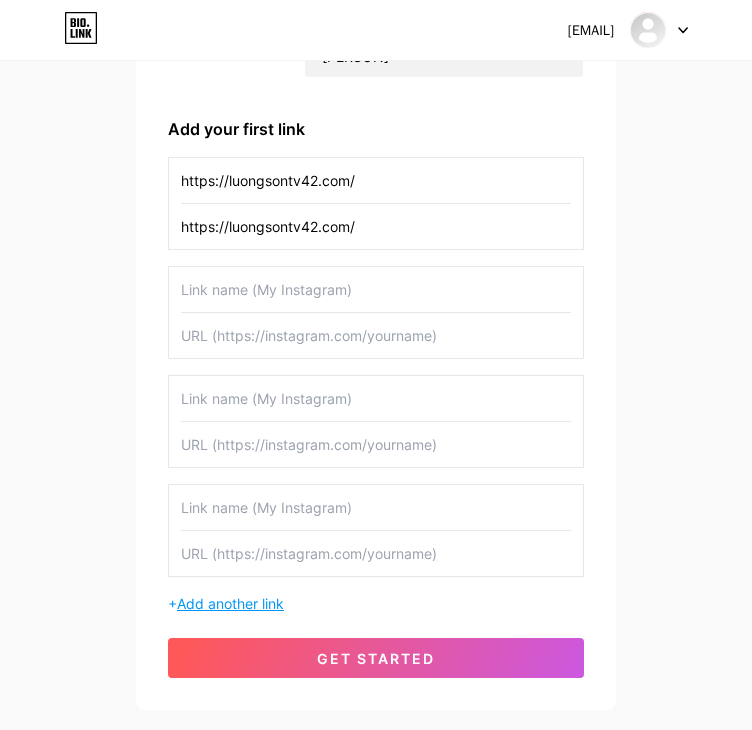 click on "Add another link" at bounding box center [230, 603] 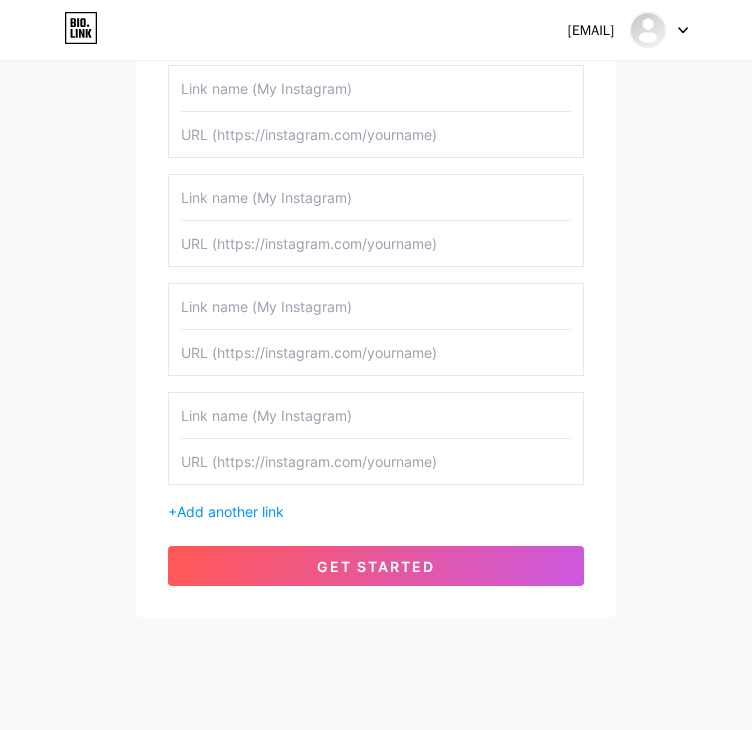 scroll, scrollTop: 496, scrollLeft: 0, axis: vertical 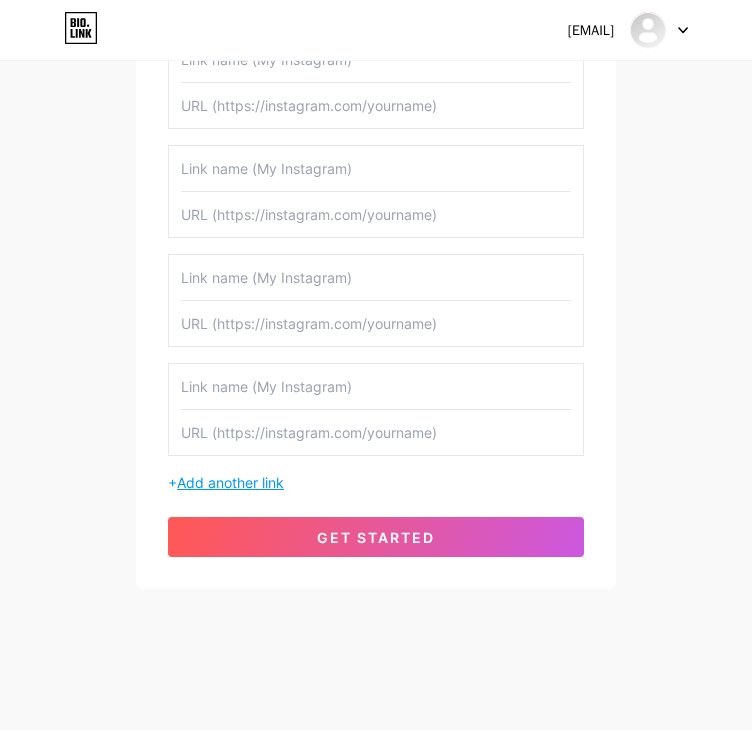 click on "Add another link" at bounding box center (230, 482) 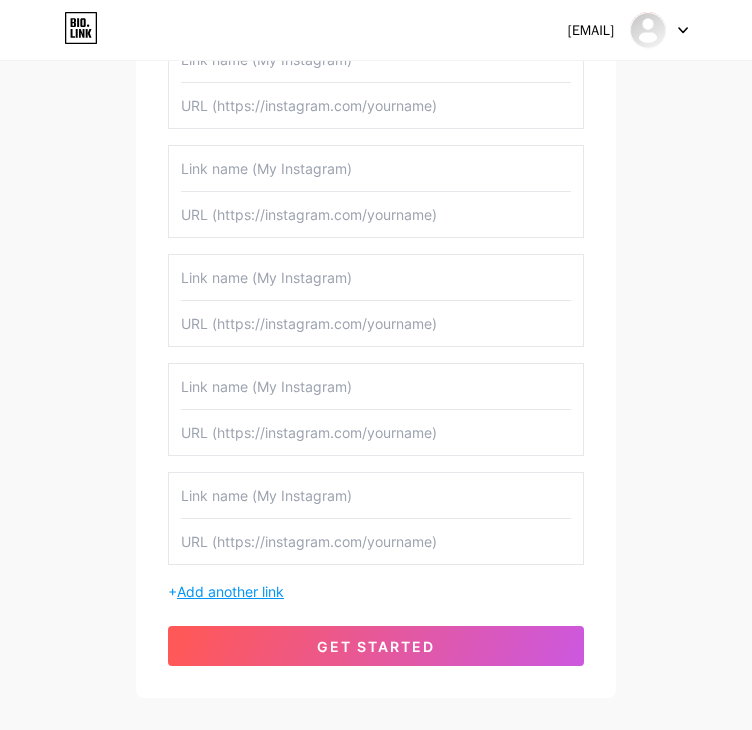 click on "Add another link" at bounding box center [230, 591] 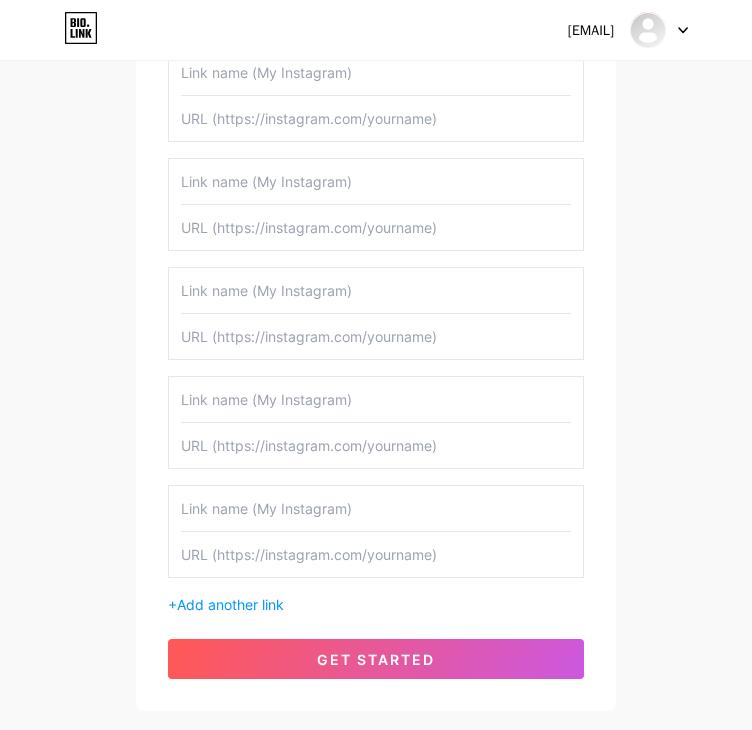scroll, scrollTop: 630, scrollLeft: 0, axis: vertical 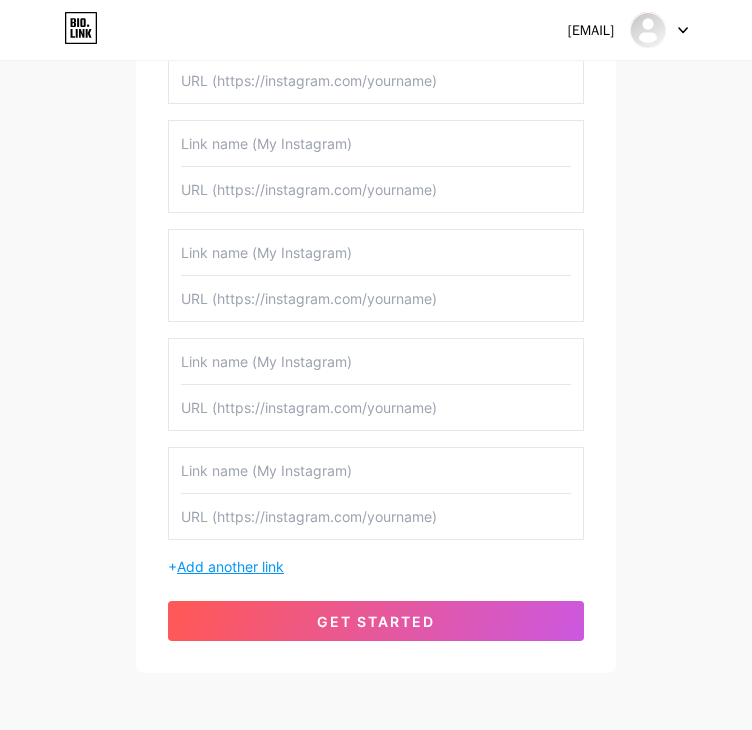 click on "Add another link" at bounding box center (230, 566) 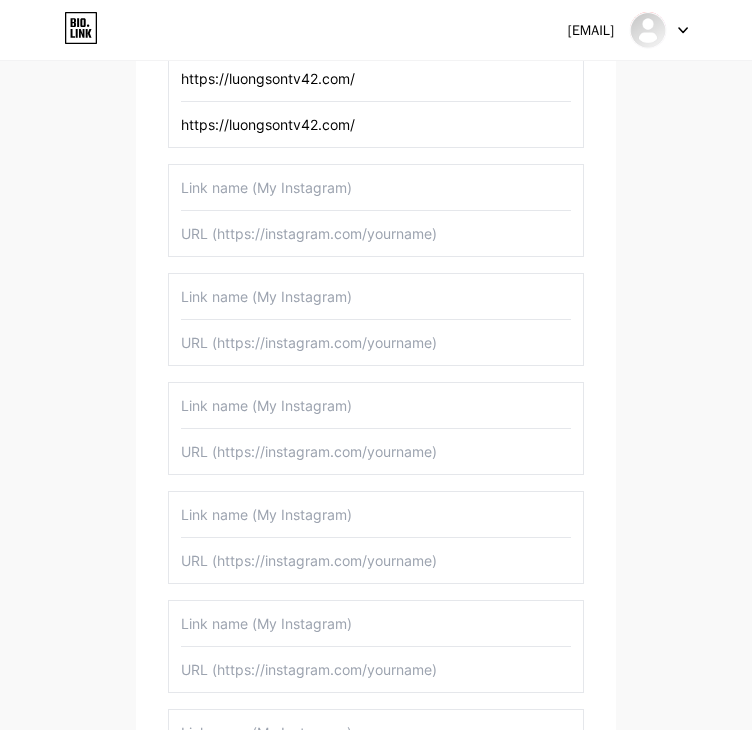 scroll, scrollTop: 363, scrollLeft: 0, axis: vertical 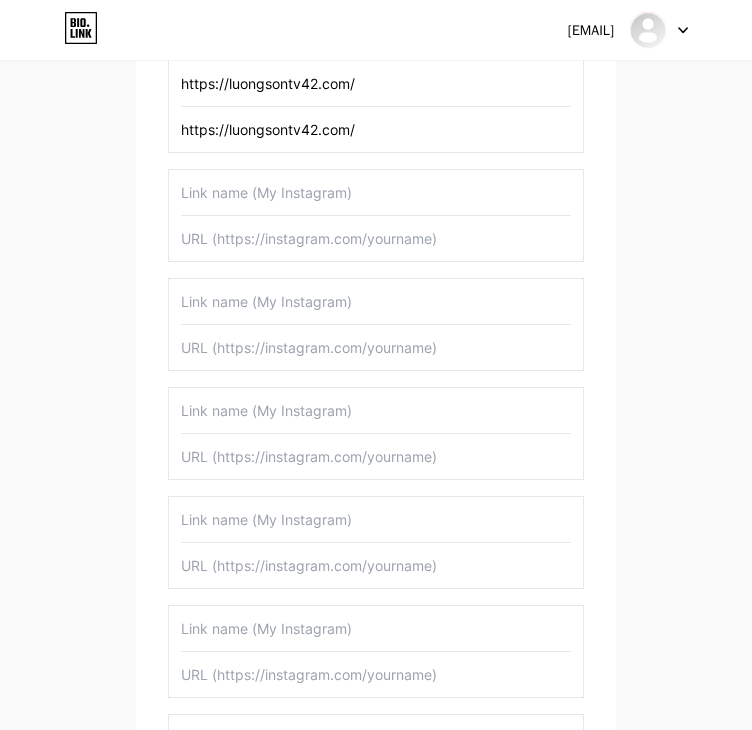 click at bounding box center (376, 192) 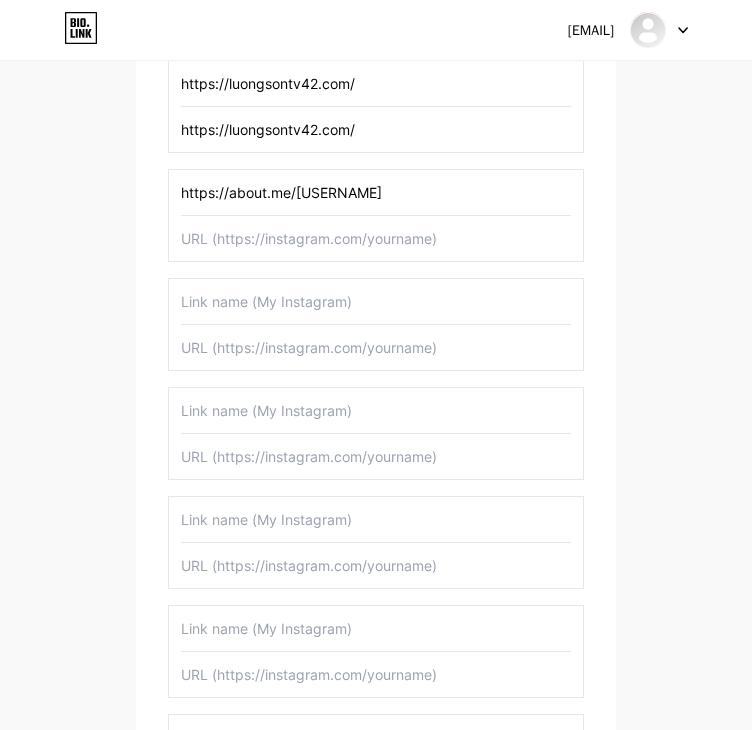 type on "https://about.me/luongsontv42com" 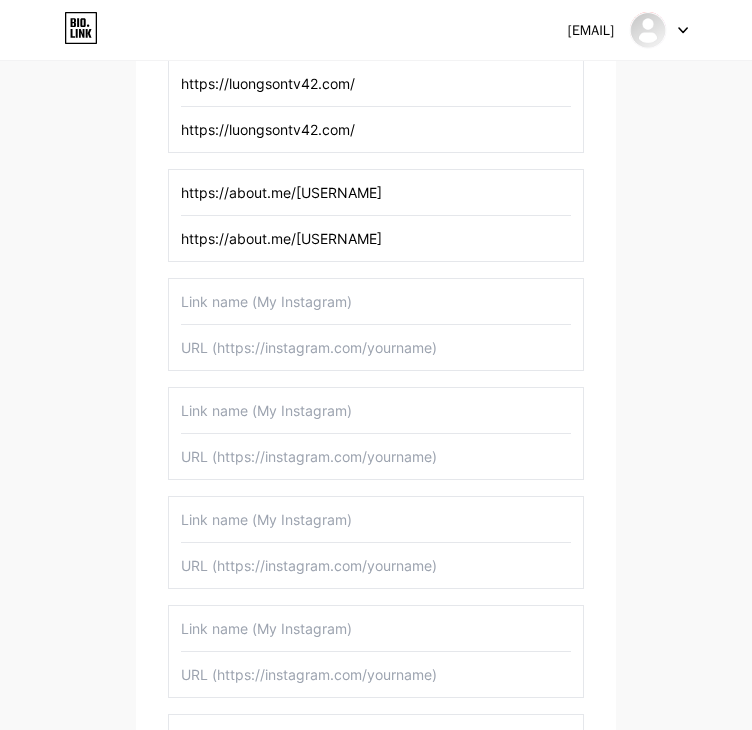 type on "https://about.me/luongsontv42com" 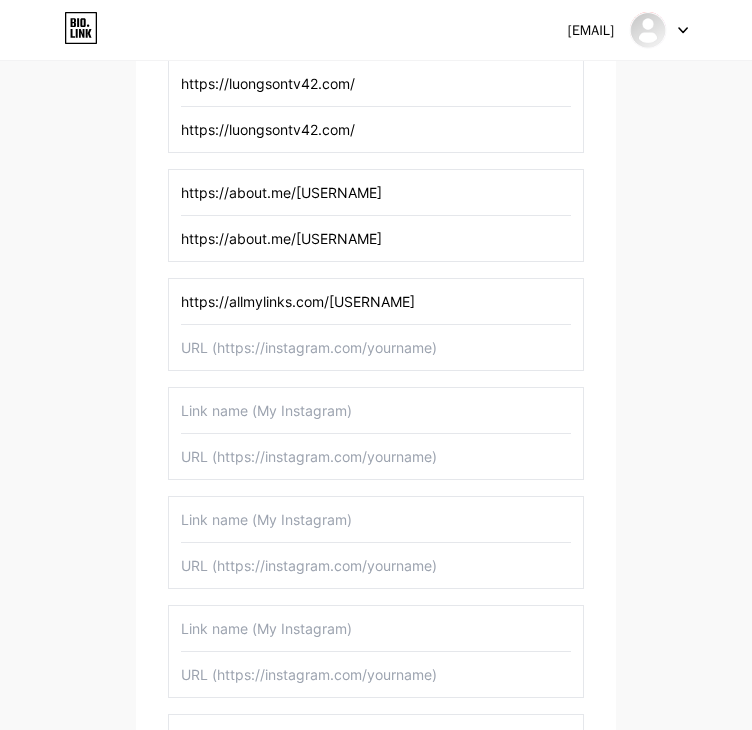 type on "https://allmylinks.com/luongsontv42com" 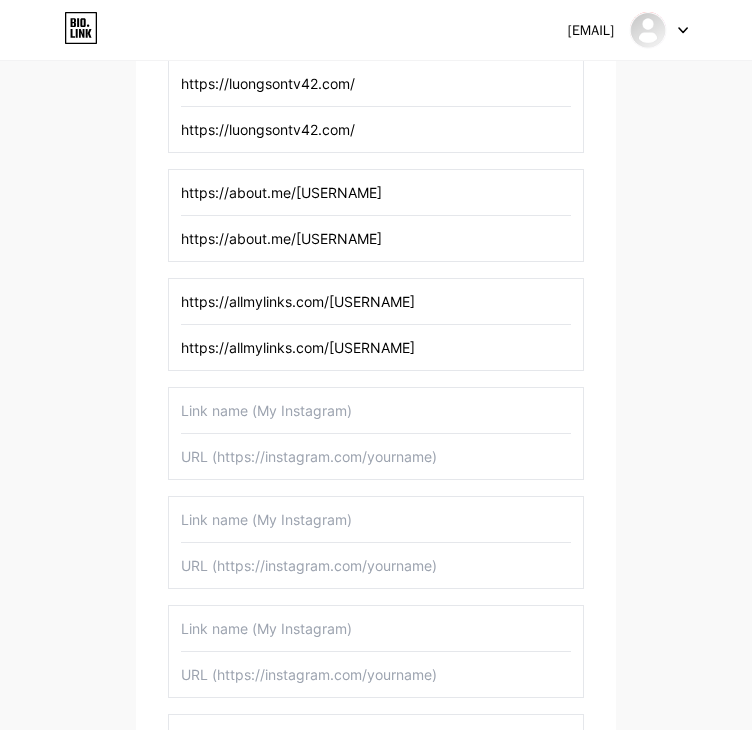 type on "https://allmylinks.com/luongsontv42com" 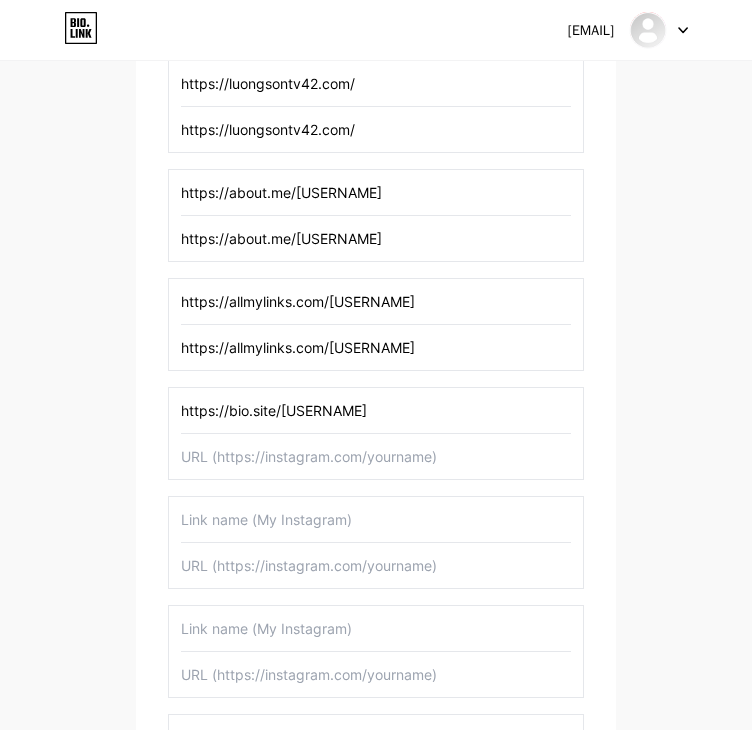 type on "https://bio.site/luongsontv42com" 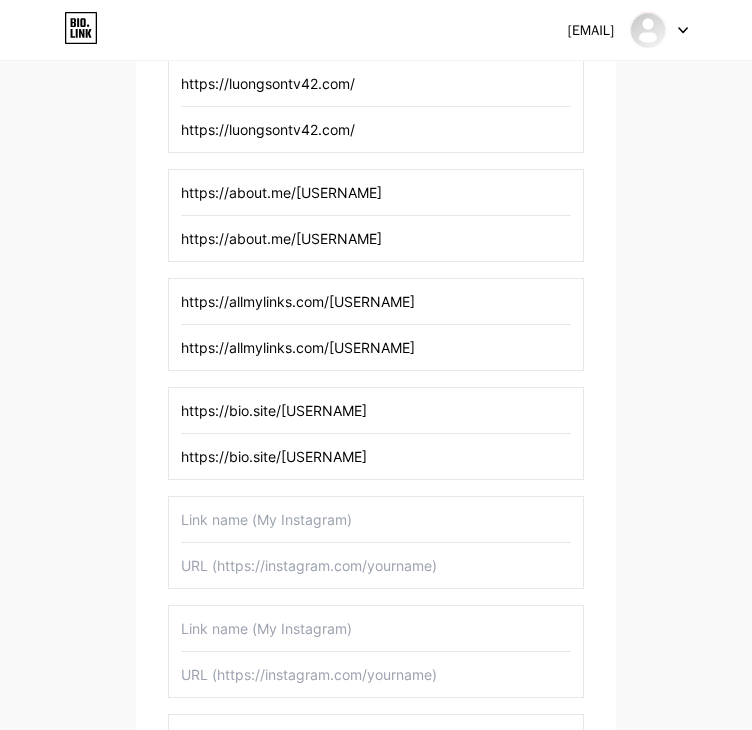 type on "https://bio.site/luongsontv42com" 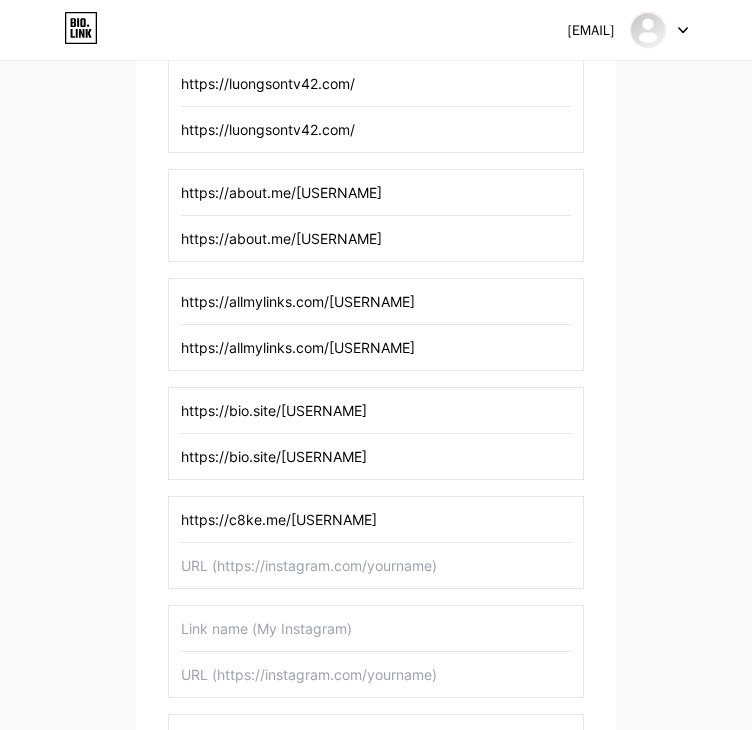 type on "https://c8ke.me/luongsontv42com" 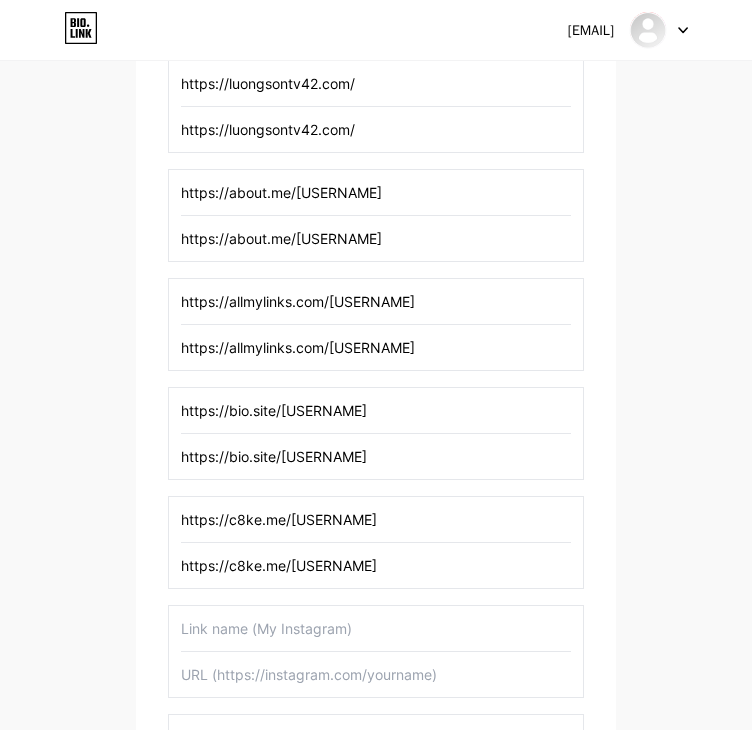 scroll, scrollTop: 496, scrollLeft: 0, axis: vertical 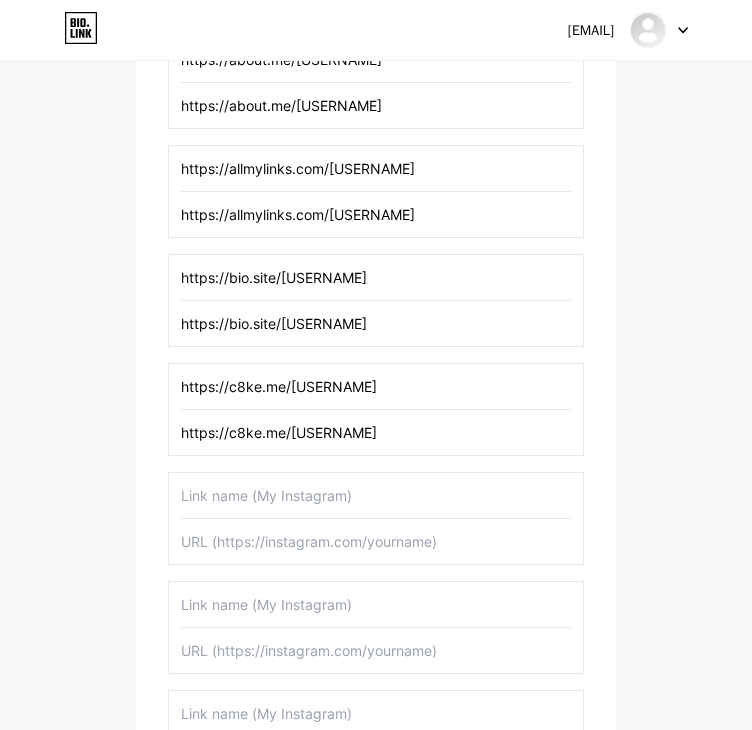 type on "https://c8ke.me/luongsontv42com" 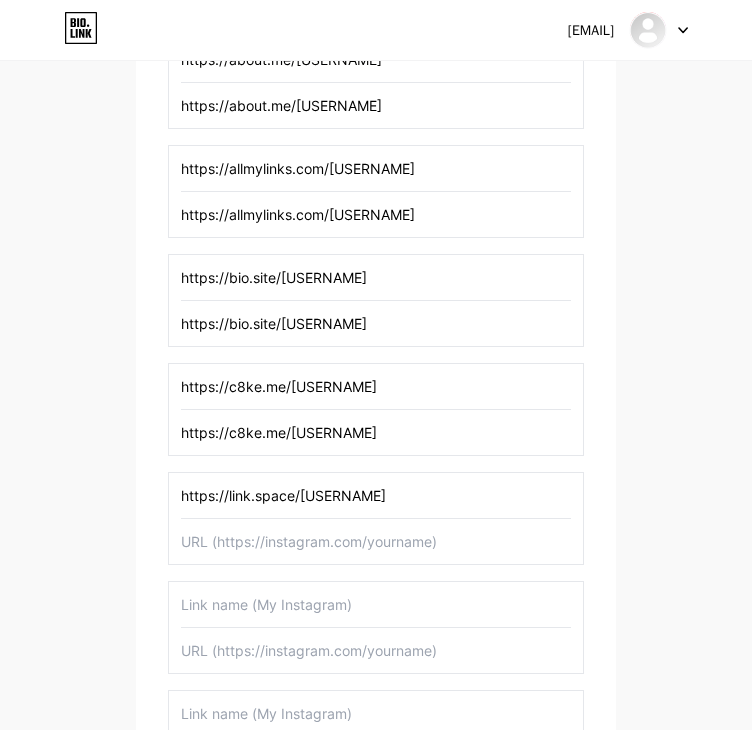 type on "https://link.space/@luongsontv42com" 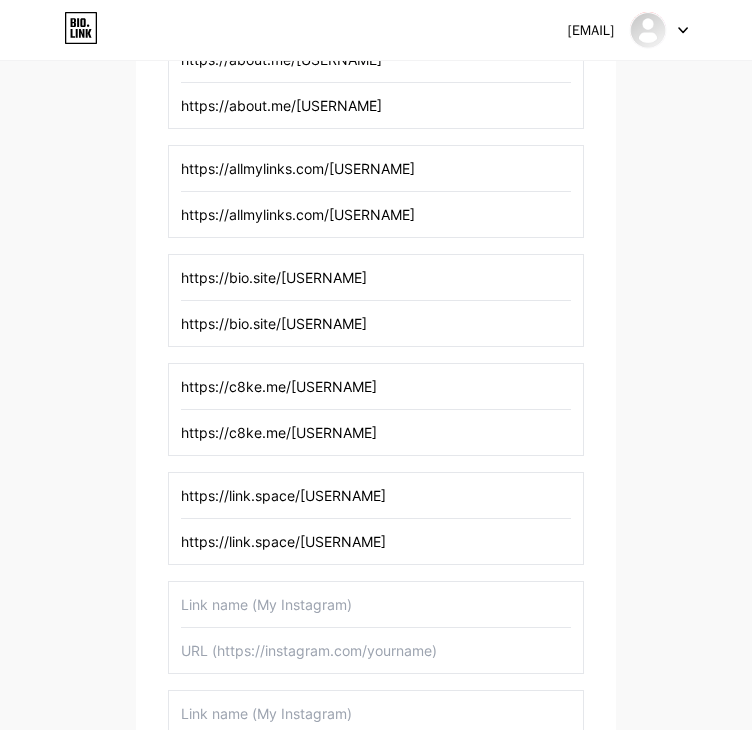 type on "https://link.space/@luongsontv42com" 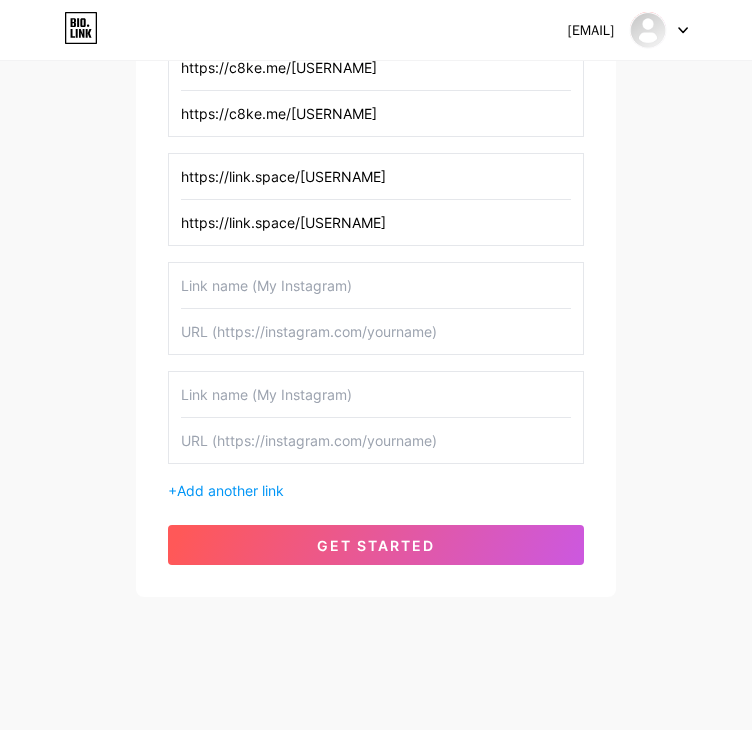 scroll, scrollTop: 821, scrollLeft: 0, axis: vertical 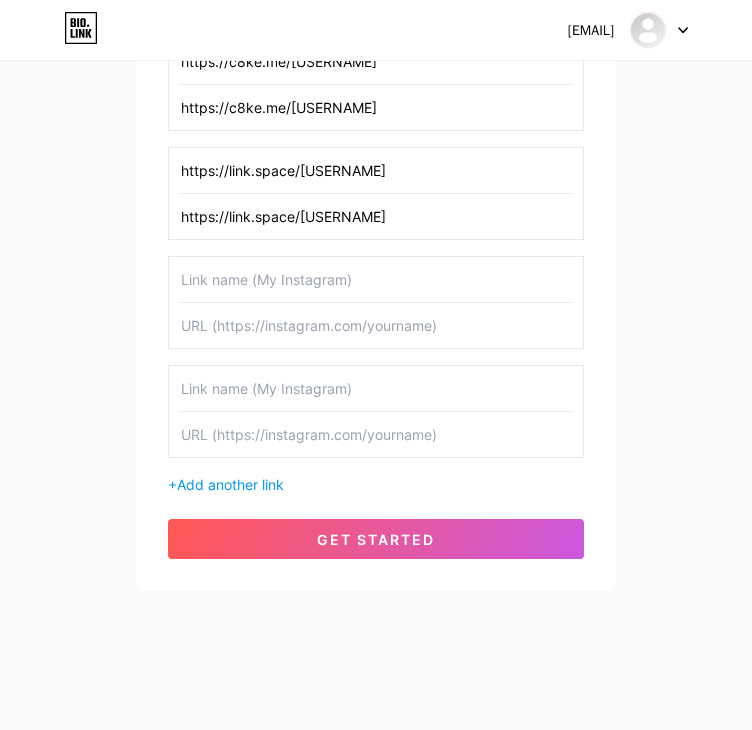 click at bounding box center (376, 279) 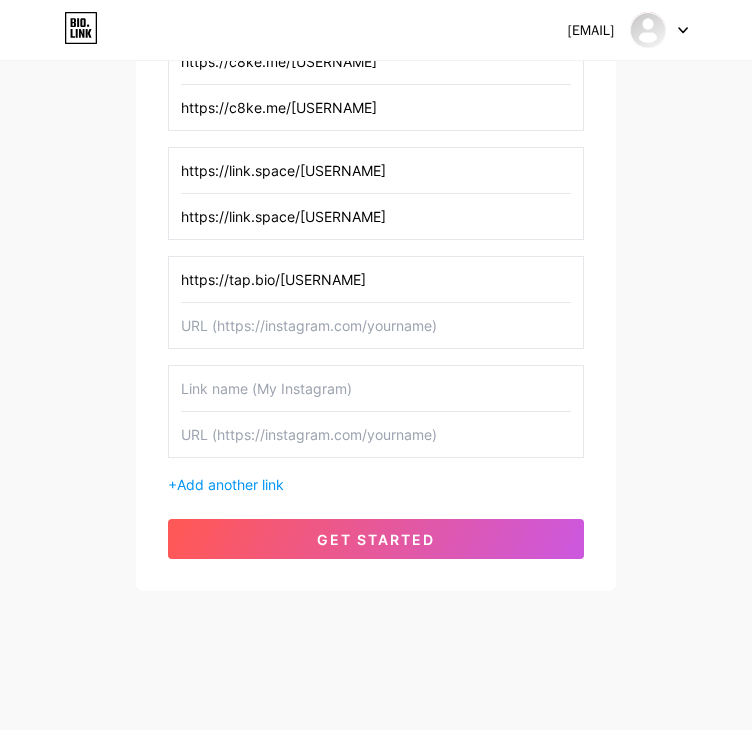 type on "https://tap.bio/@luongsontv42com" 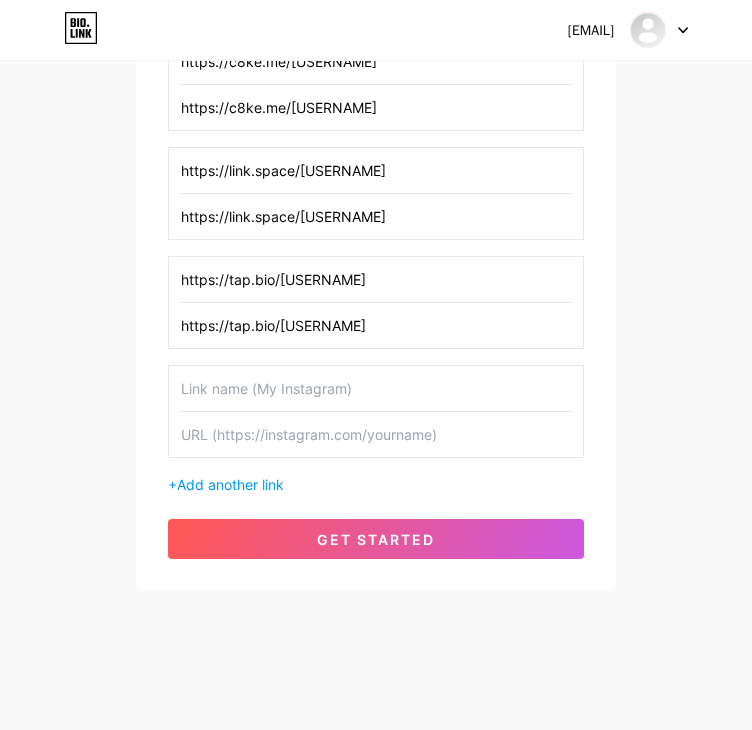type on "https://tap.bio/@luongsontv42com" 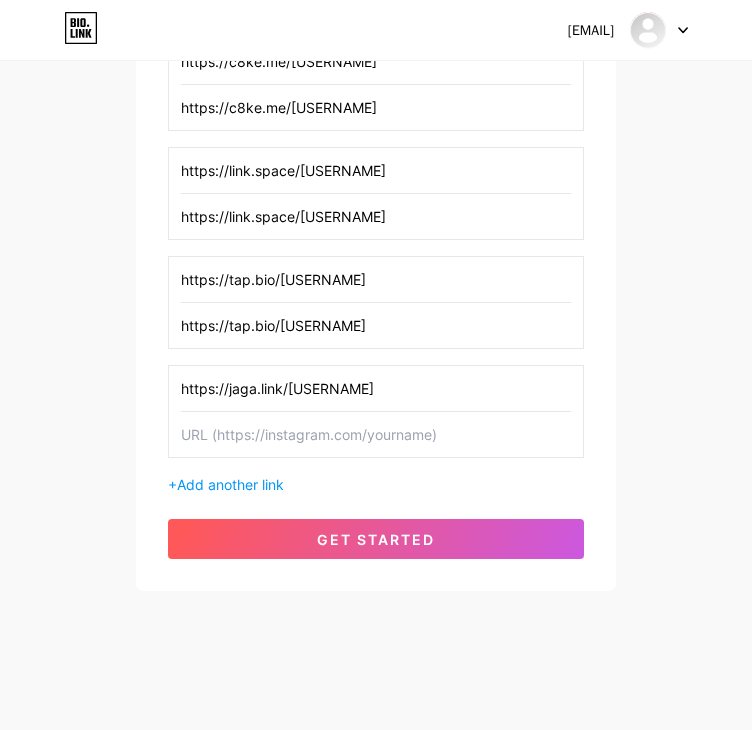 type on "https://jaga.link/luongsontv42com" 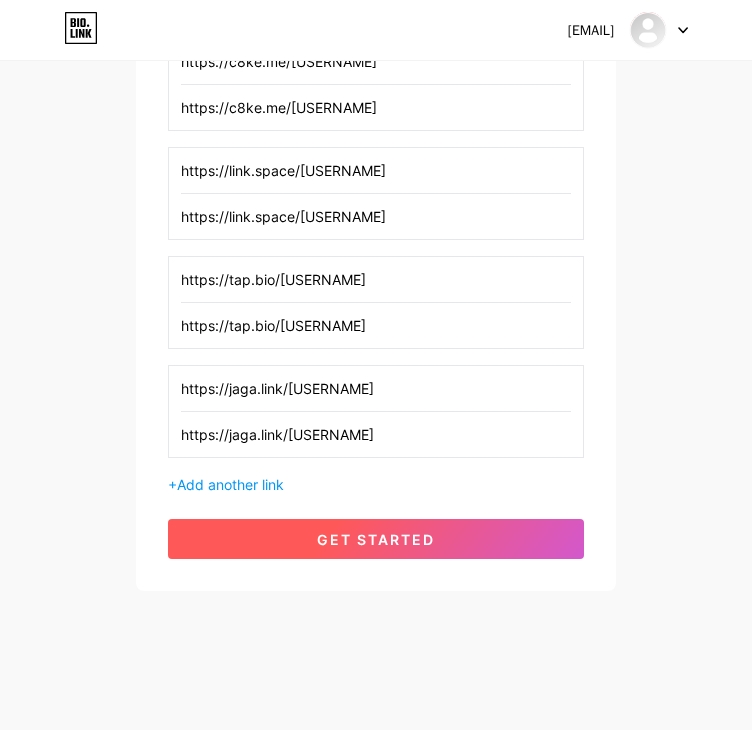 type on "https://jaga.link/luongsontv42com" 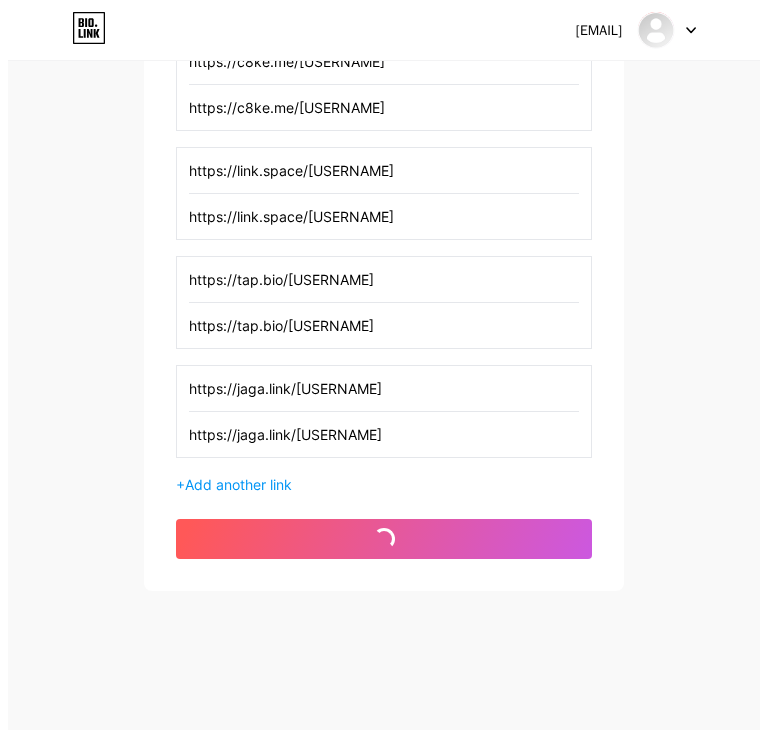 scroll, scrollTop: 0, scrollLeft: 0, axis: both 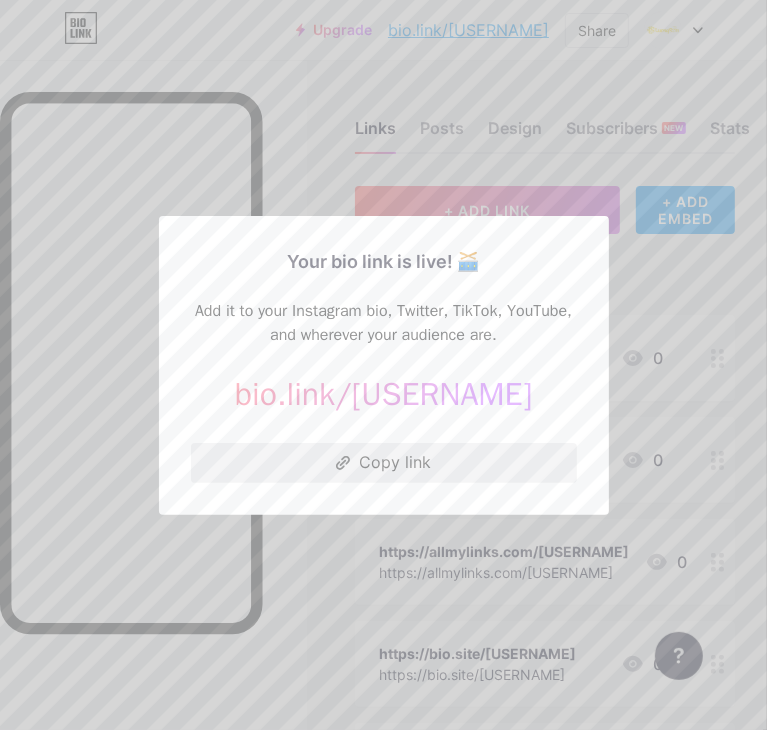click on "Copy link" at bounding box center [384, 463] 